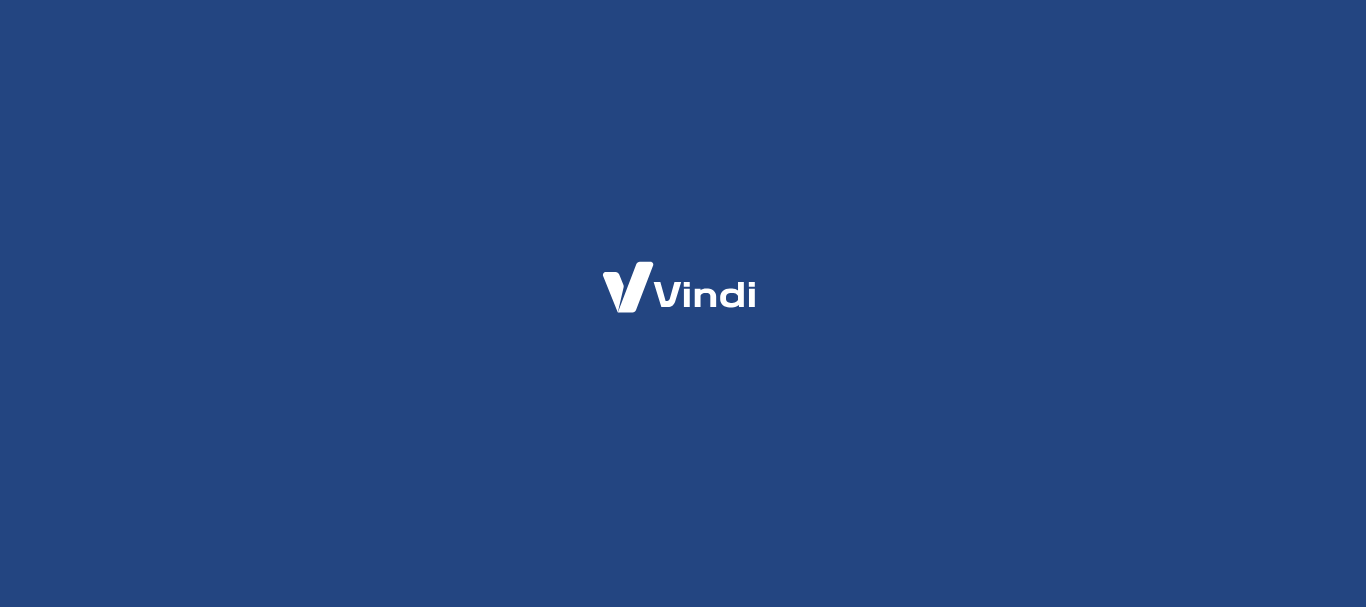 scroll, scrollTop: 0, scrollLeft: 0, axis: both 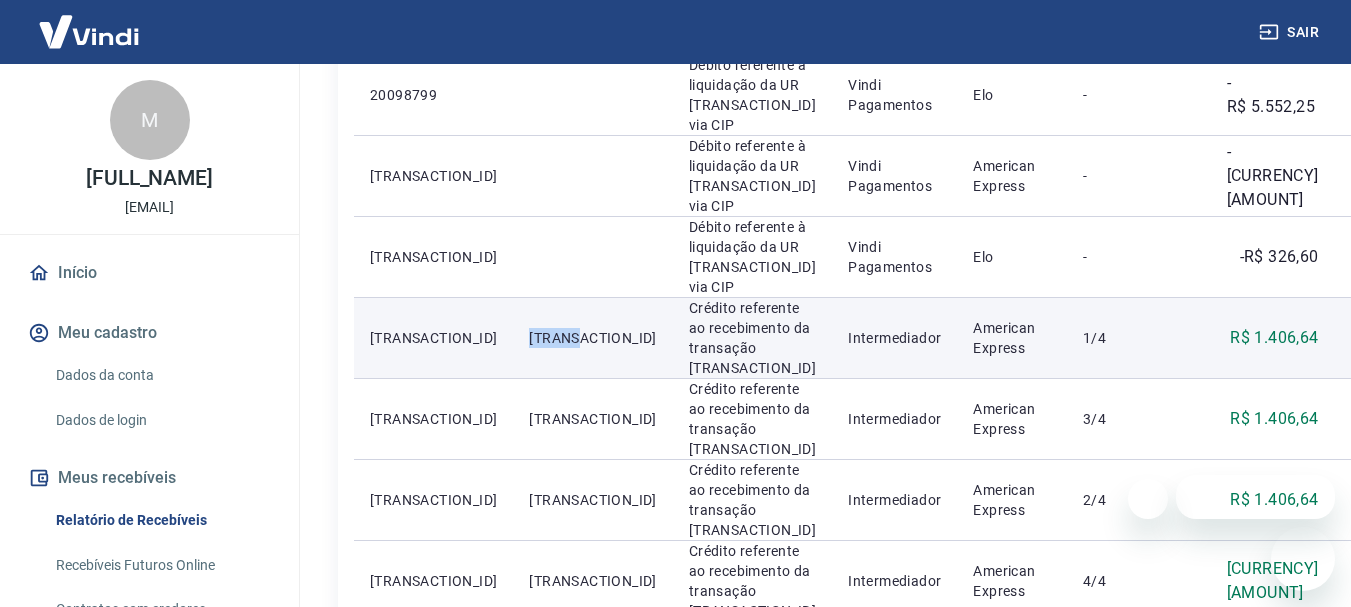 click on "[TRANSACTION_ID]" at bounding box center [592, 337] 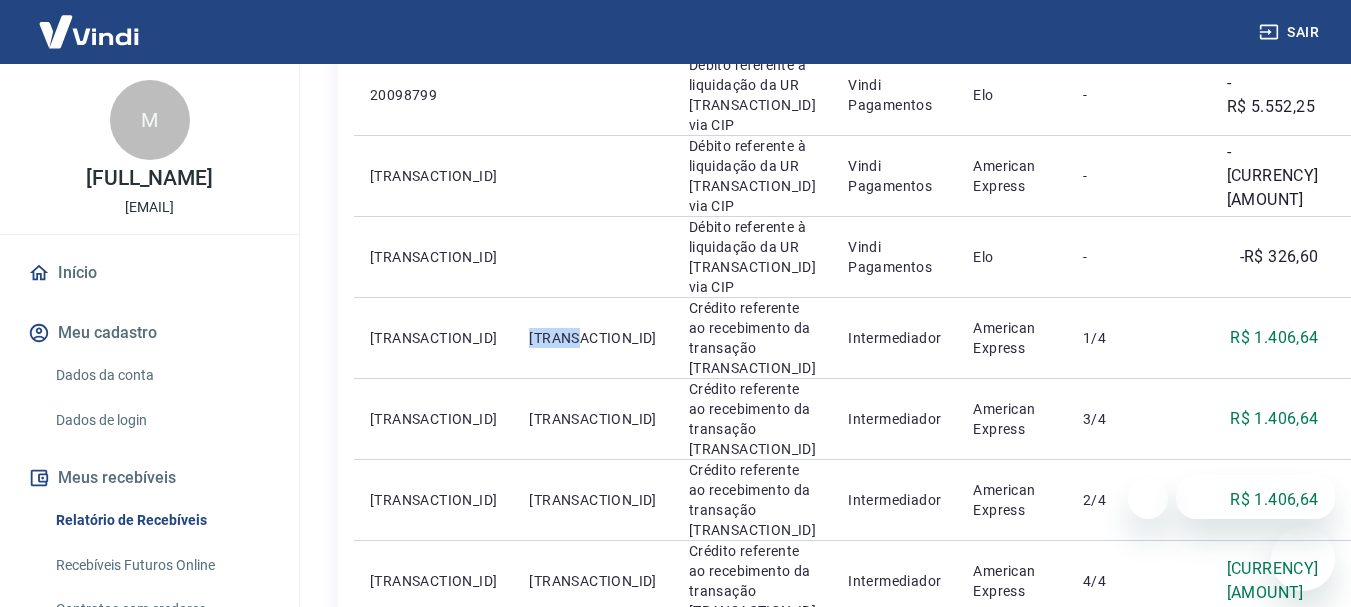 copy on "[TRANSACTION_ID]" 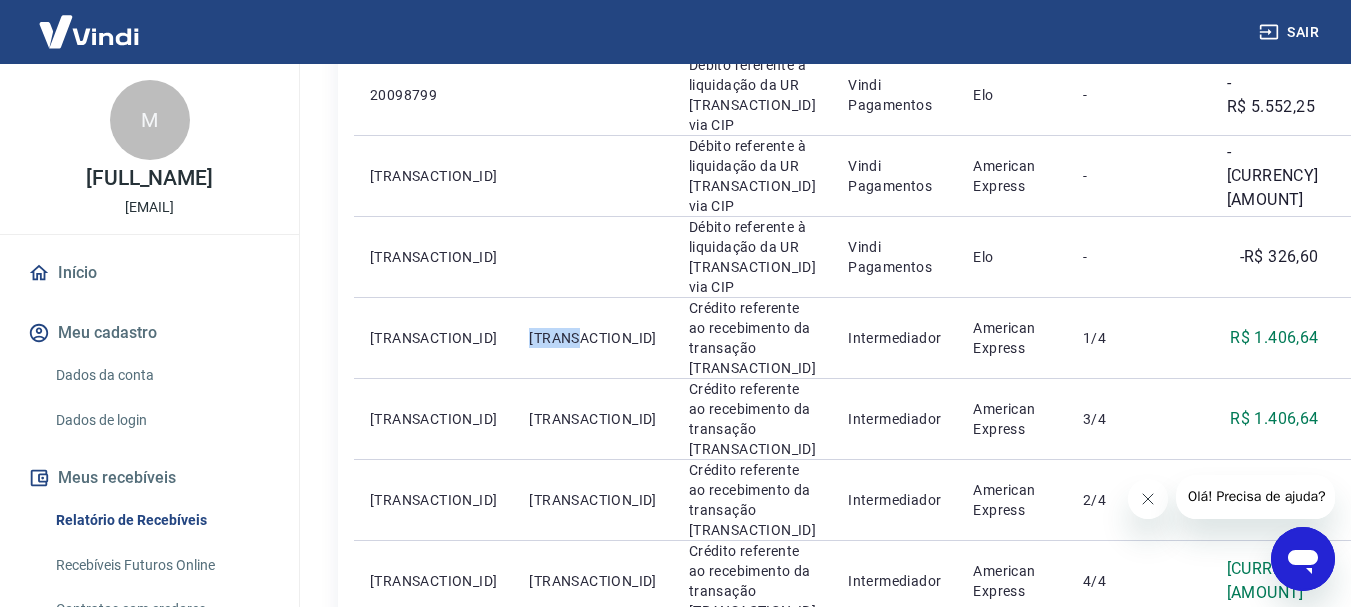 scroll, scrollTop: 0, scrollLeft: 0, axis: both 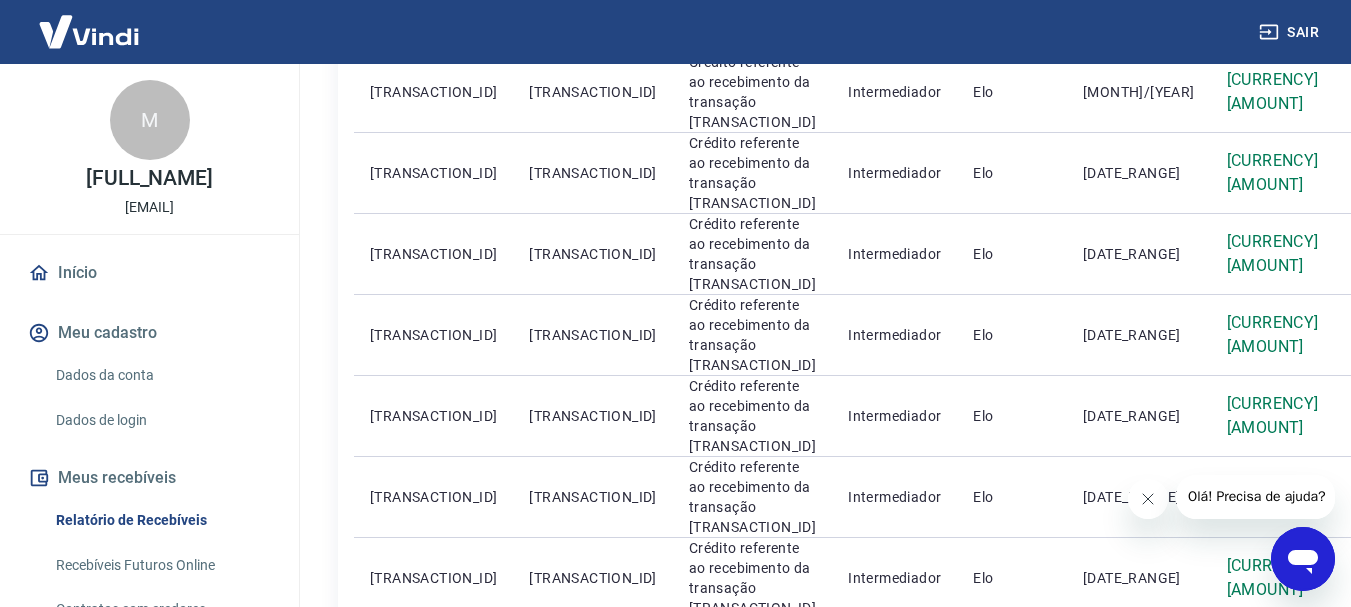 click on "3" at bounding box center (1110, 675) 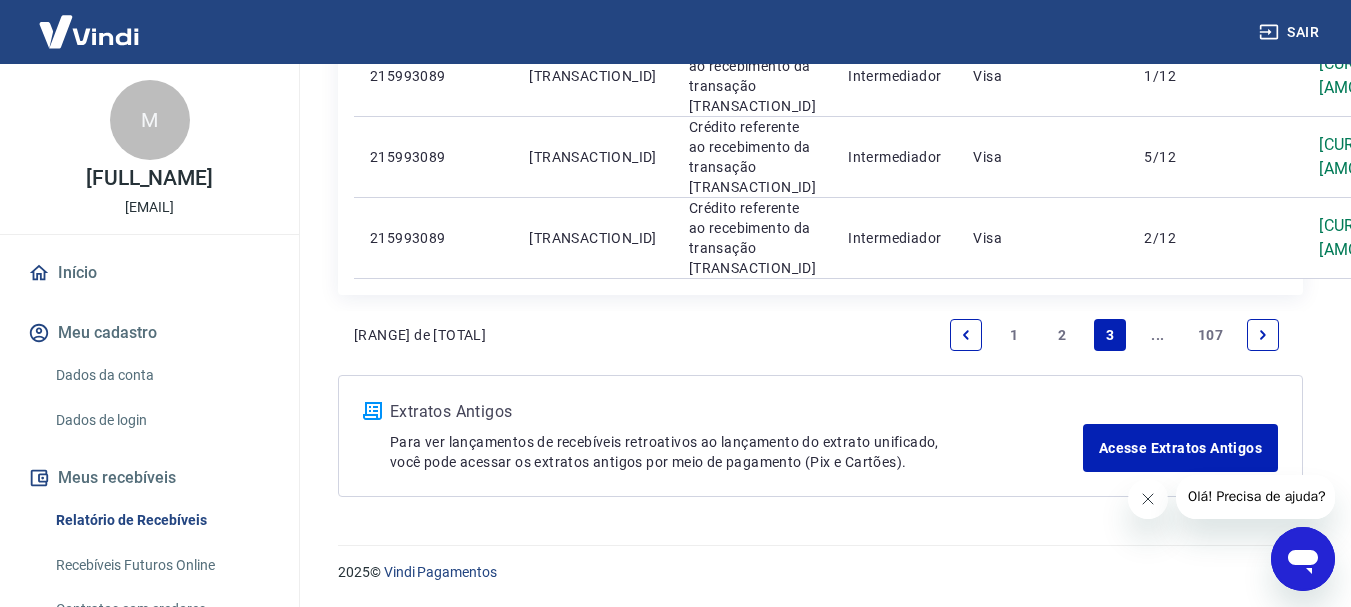 scroll, scrollTop: 2387, scrollLeft: 0, axis: vertical 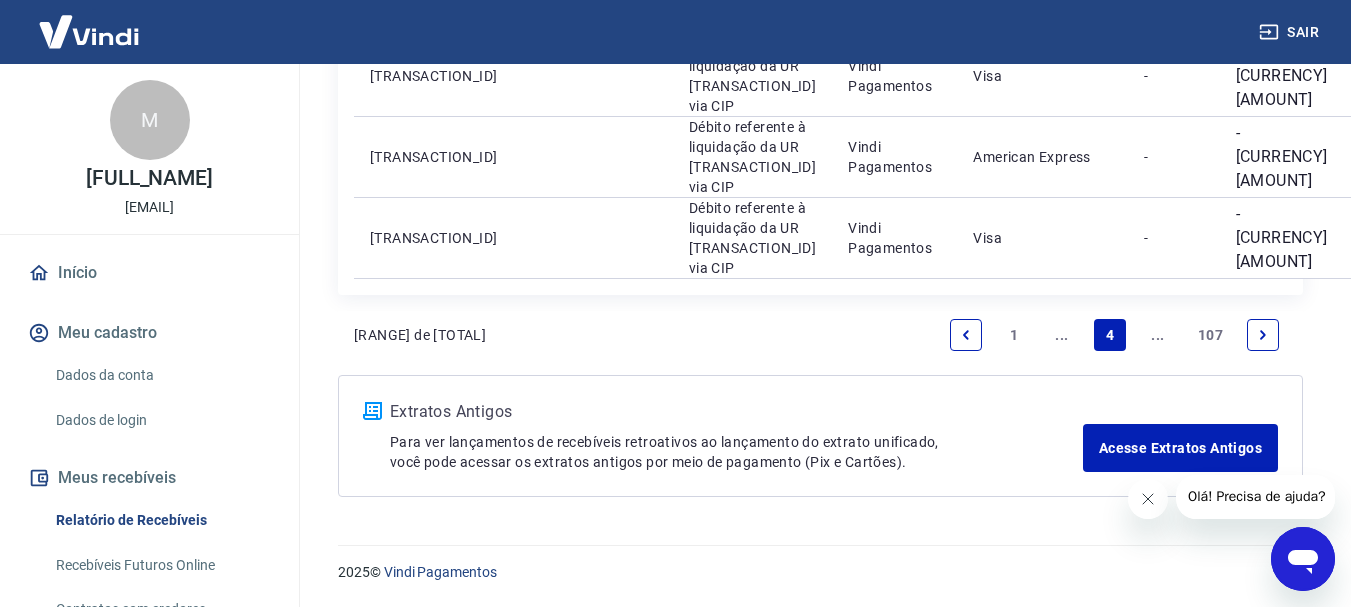 click on "..." at bounding box center (1158, 335) 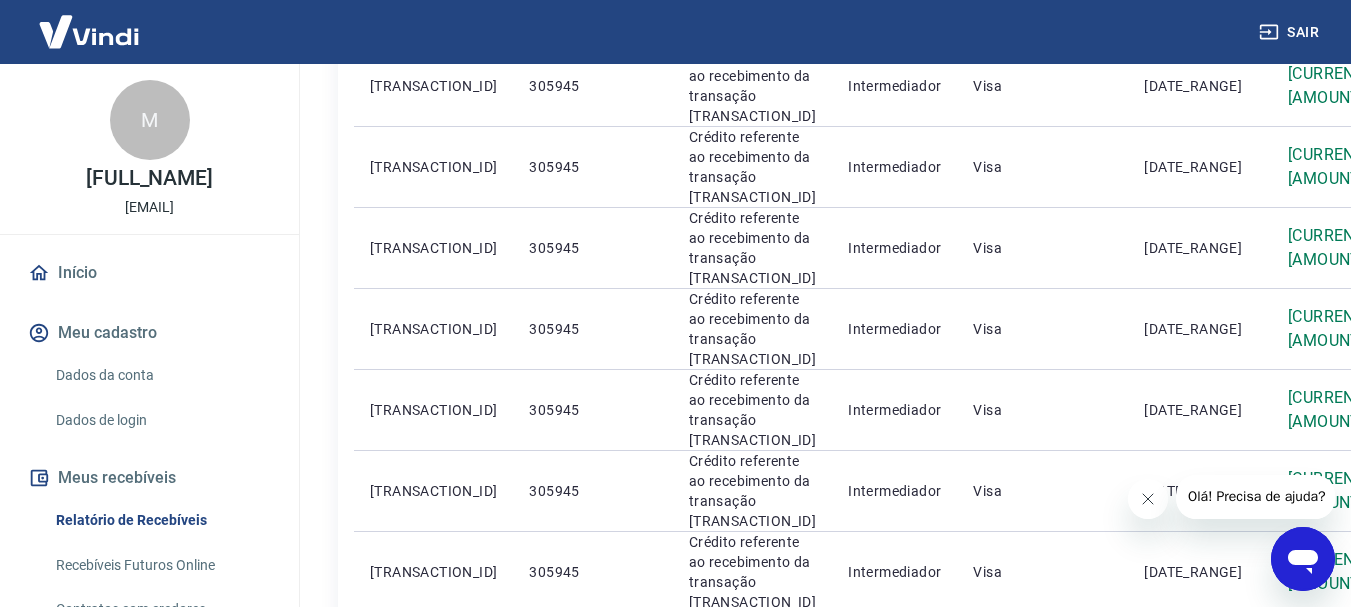 scroll, scrollTop: 1815, scrollLeft: 0, axis: vertical 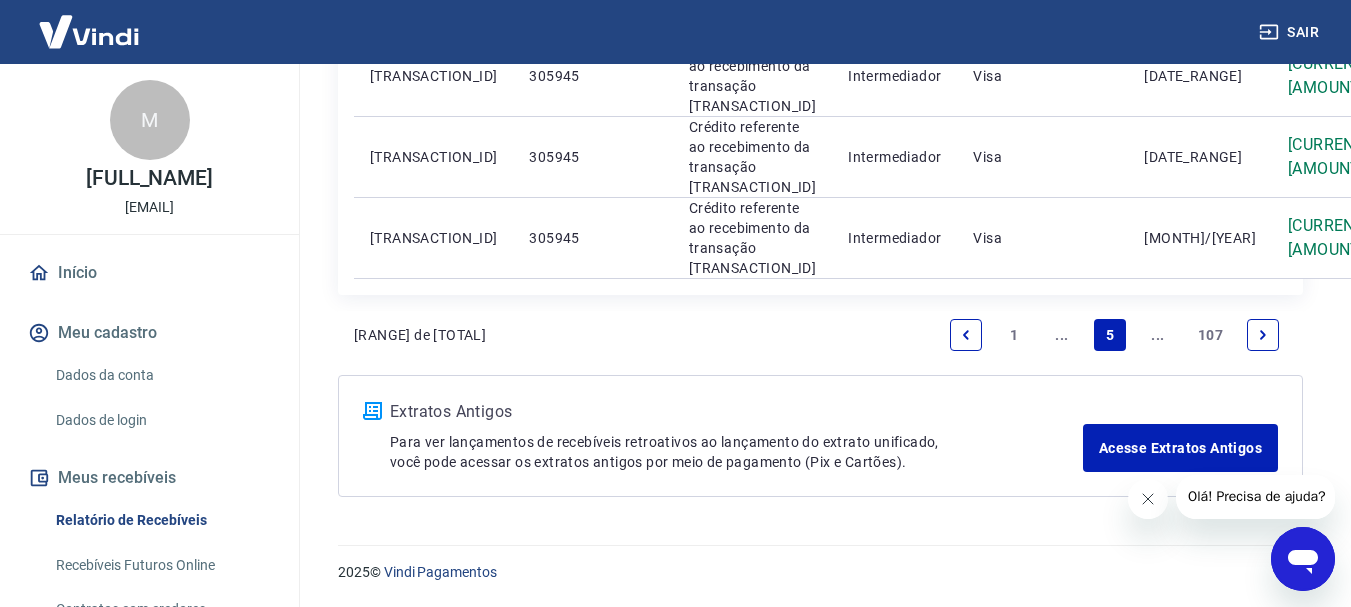 click on "..." at bounding box center (1158, 335) 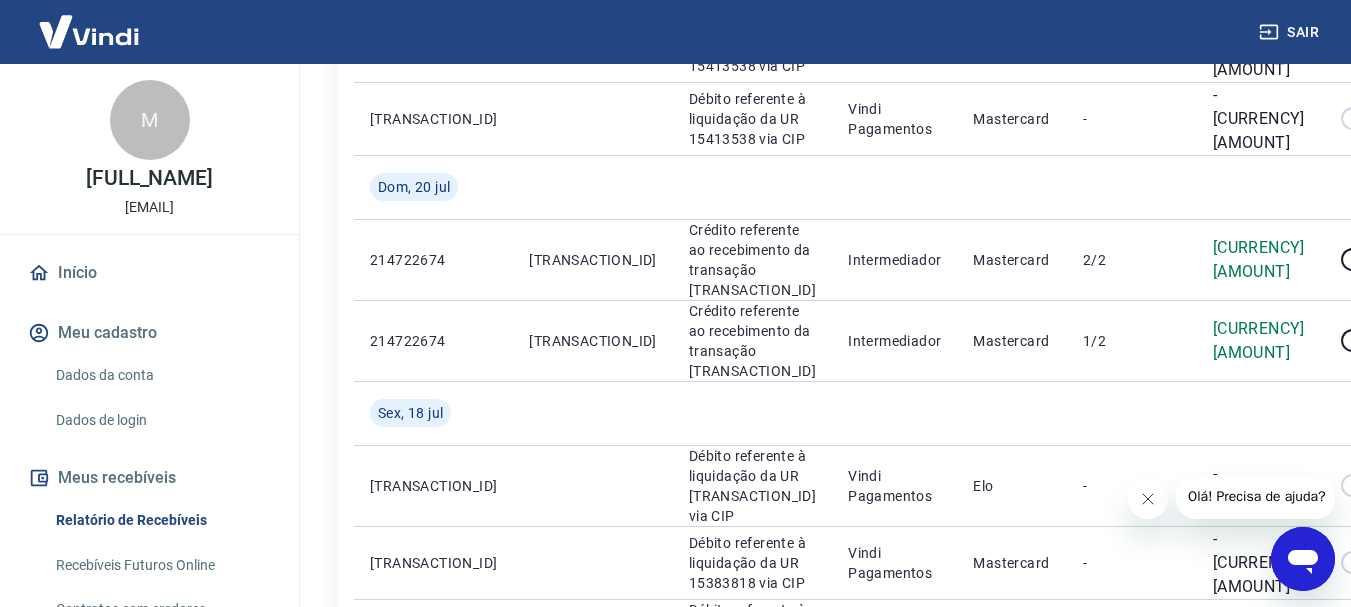 scroll, scrollTop: 1667, scrollLeft: 0, axis: vertical 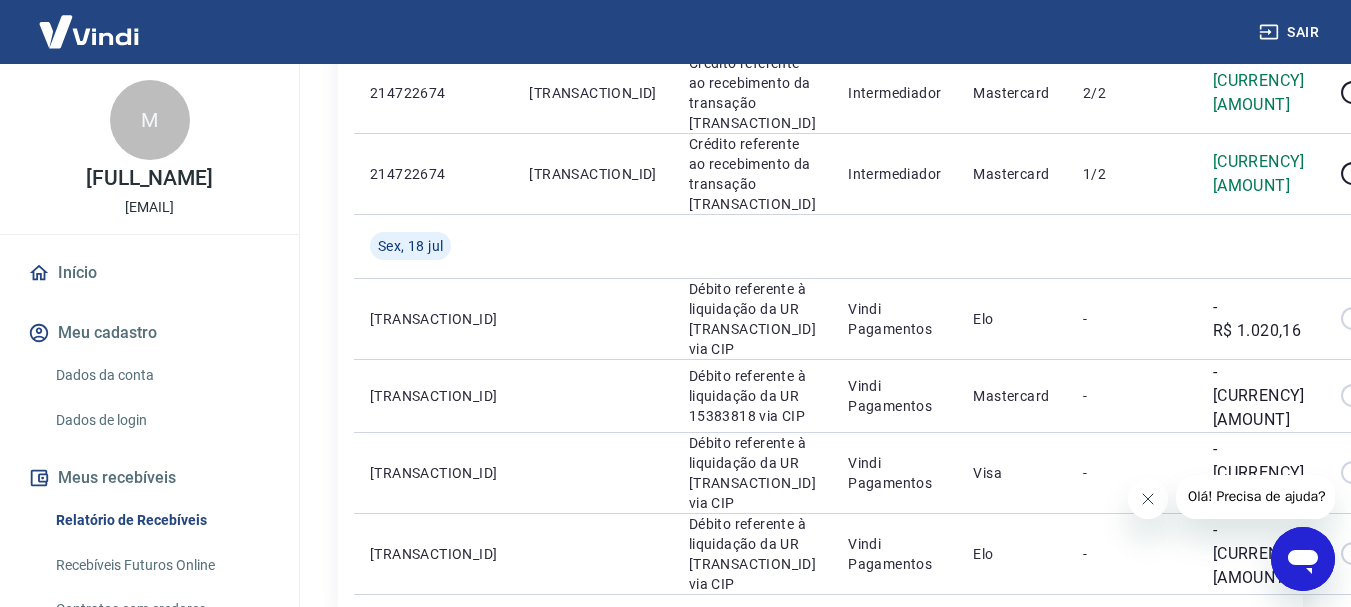 click on "..." at bounding box center [1158, 651] 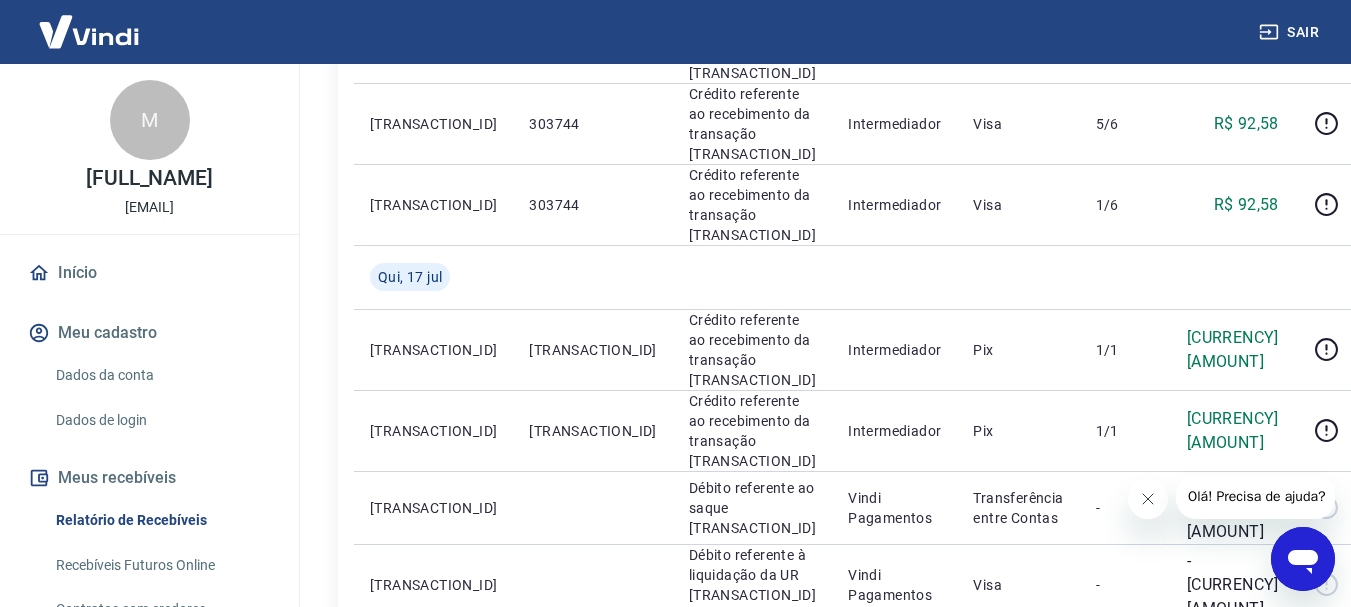 scroll, scrollTop: 1539, scrollLeft: 0, axis: vertical 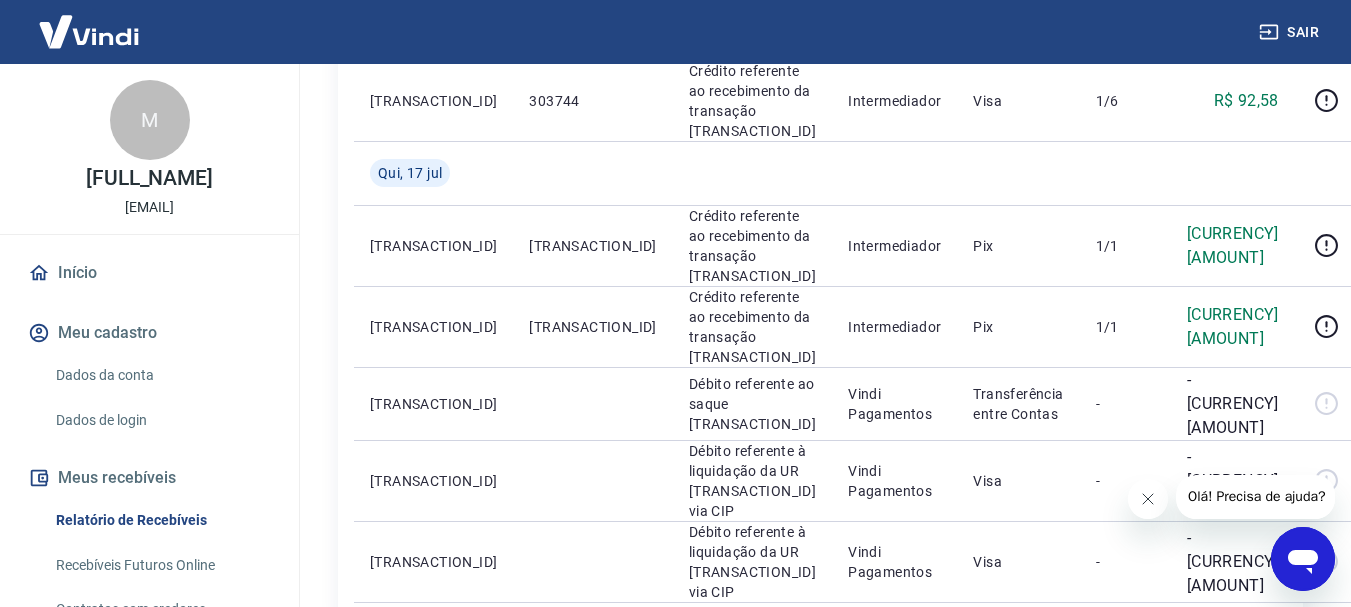 click on "..." at bounding box center [1158, 659] 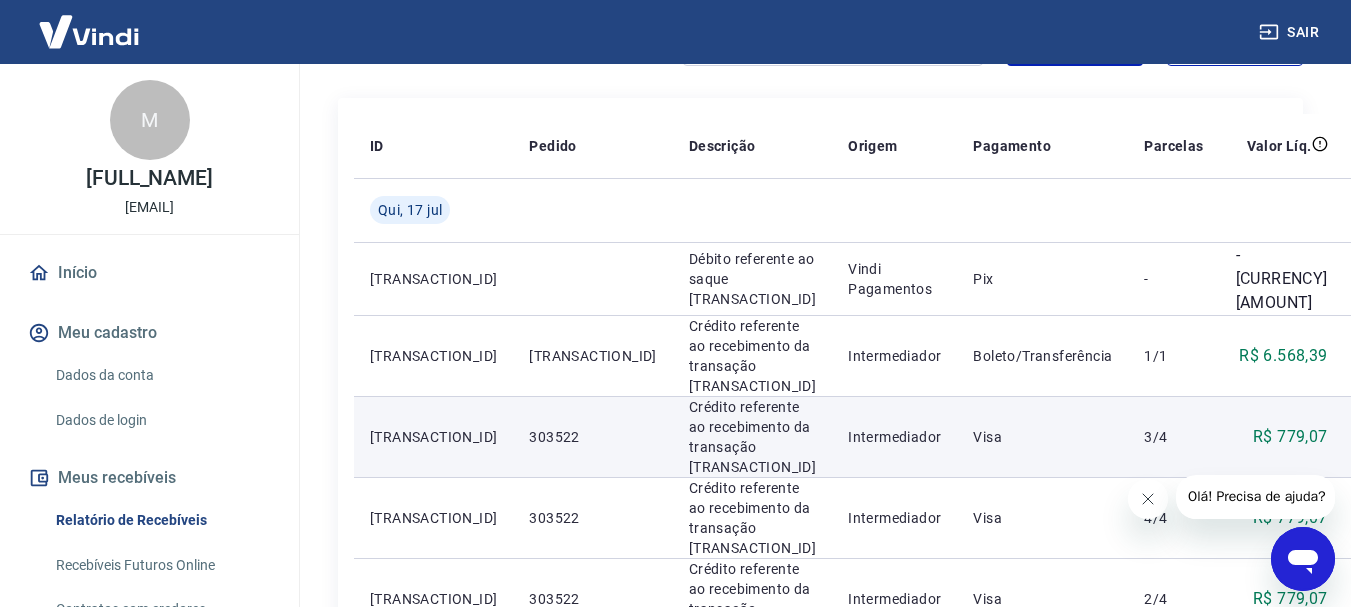 scroll, scrollTop: 400, scrollLeft: 0, axis: vertical 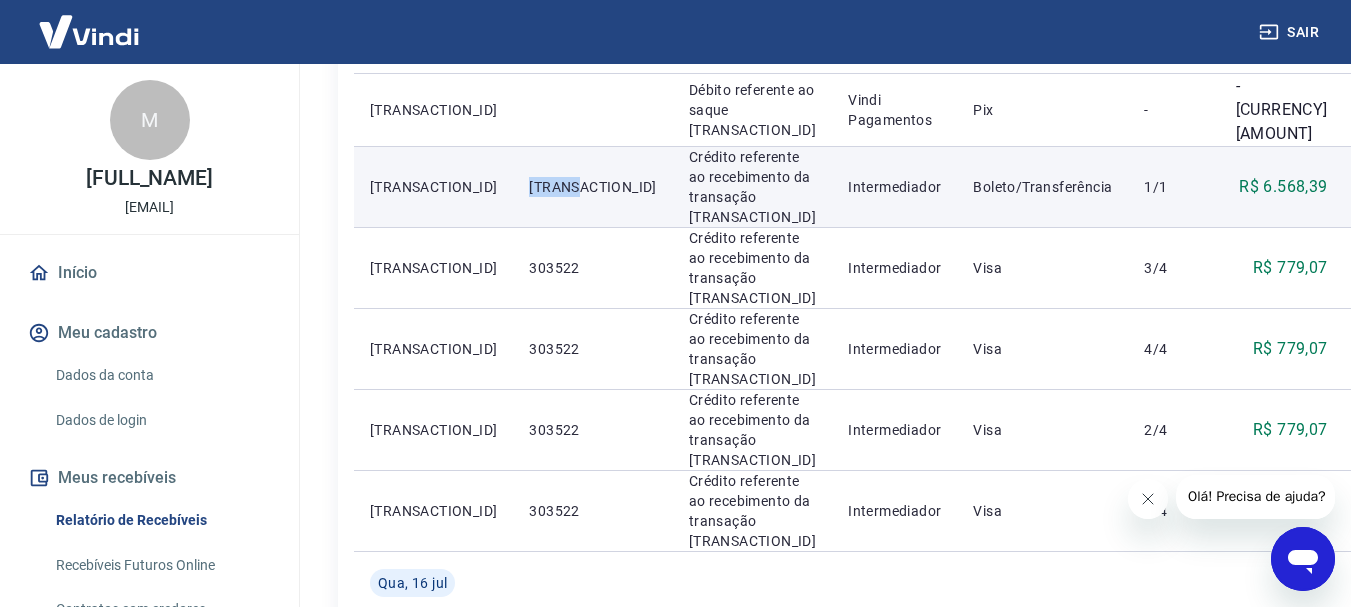 drag, startPoint x: 492, startPoint y: 189, endPoint x: 543, endPoint y: 192, distance: 51.088158 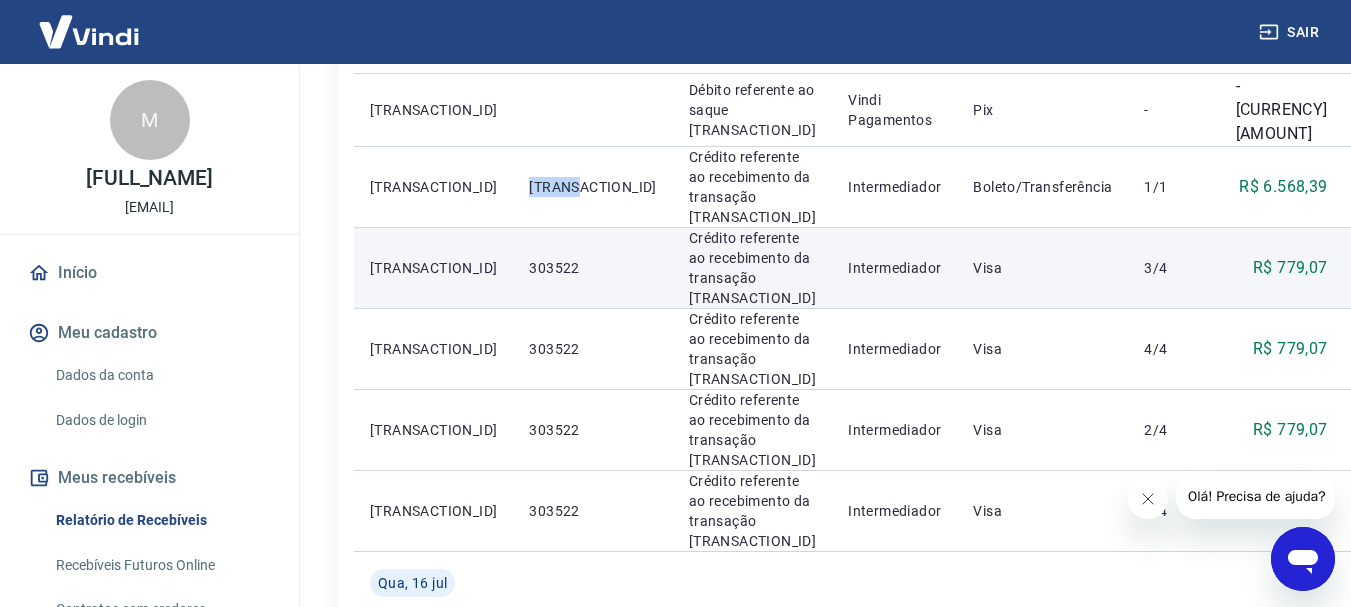 copy on "[TRANSACTION_ID]" 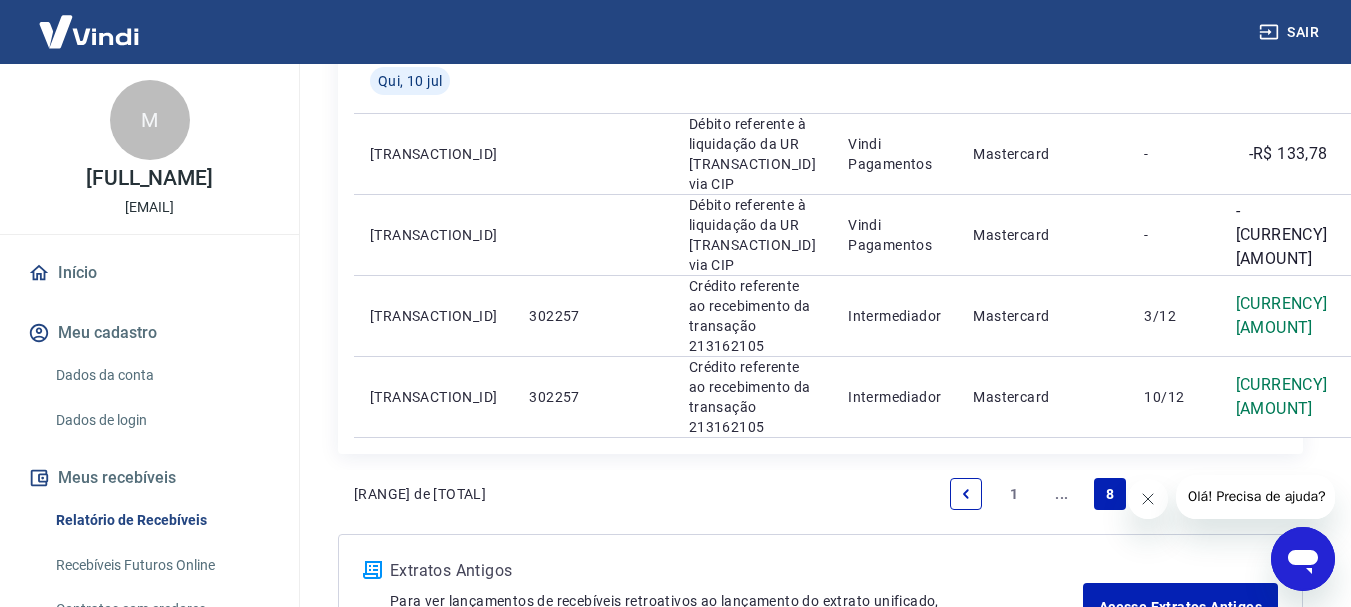 scroll, scrollTop: 2391, scrollLeft: 0, axis: vertical 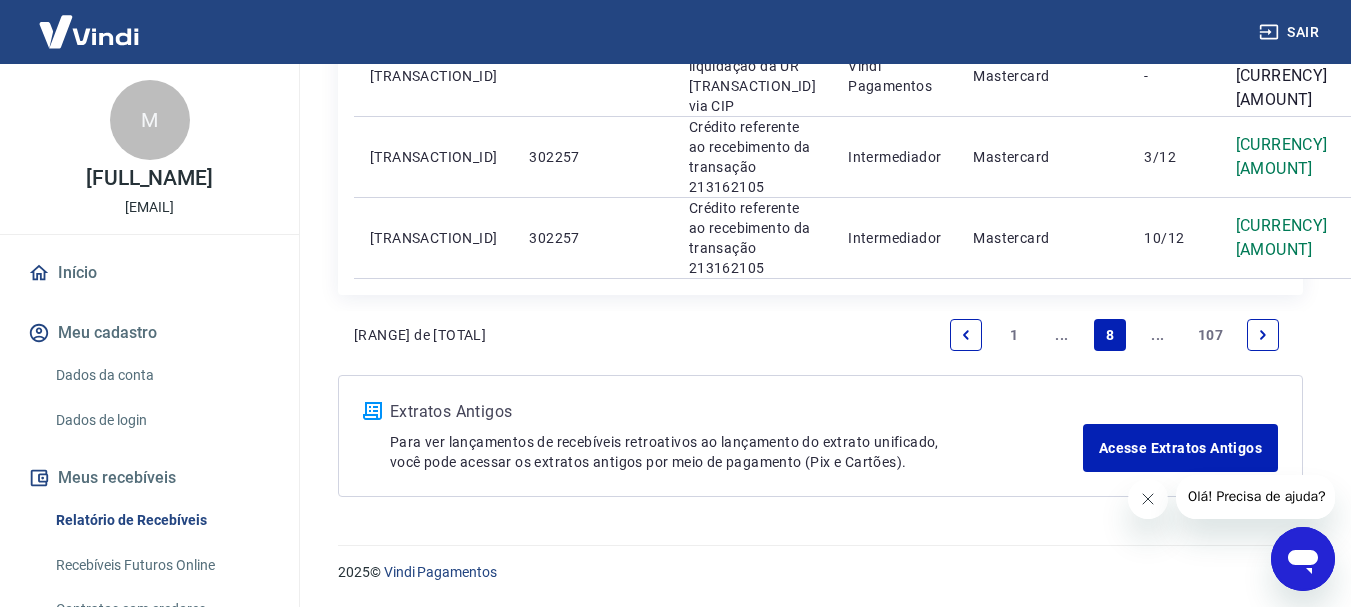 click on "..." at bounding box center [1062, 335] 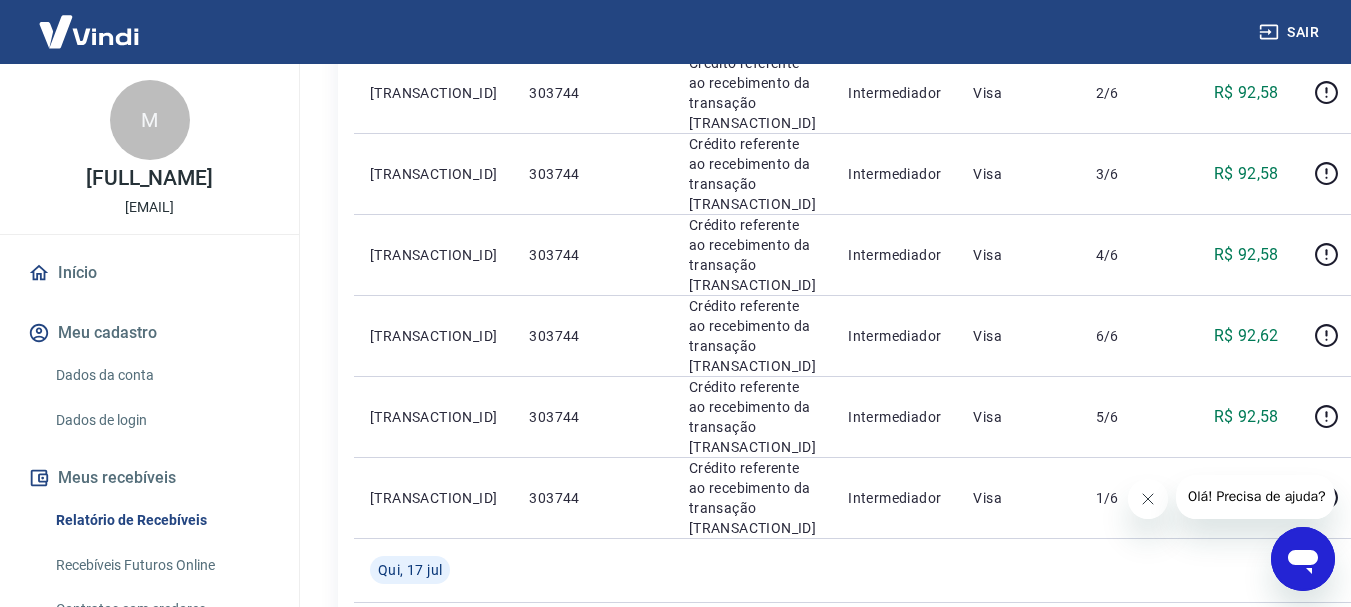 scroll, scrollTop: 1400, scrollLeft: 0, axis: vertical 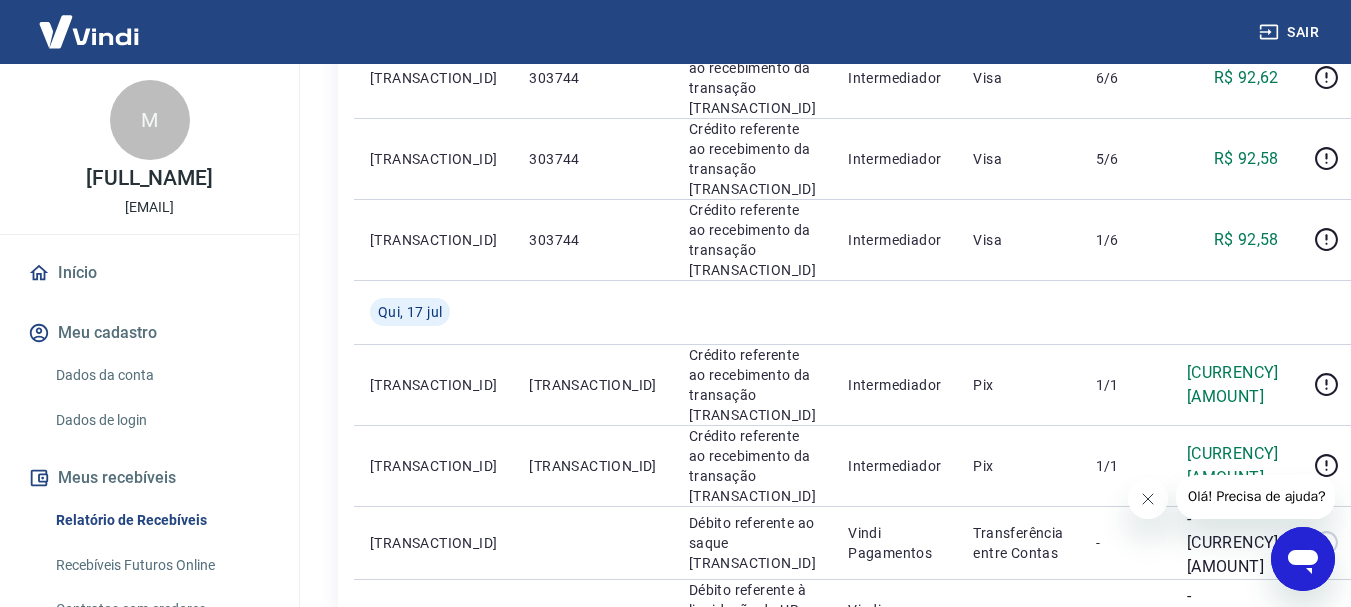click on "..." at bounding box center (1062, 798) 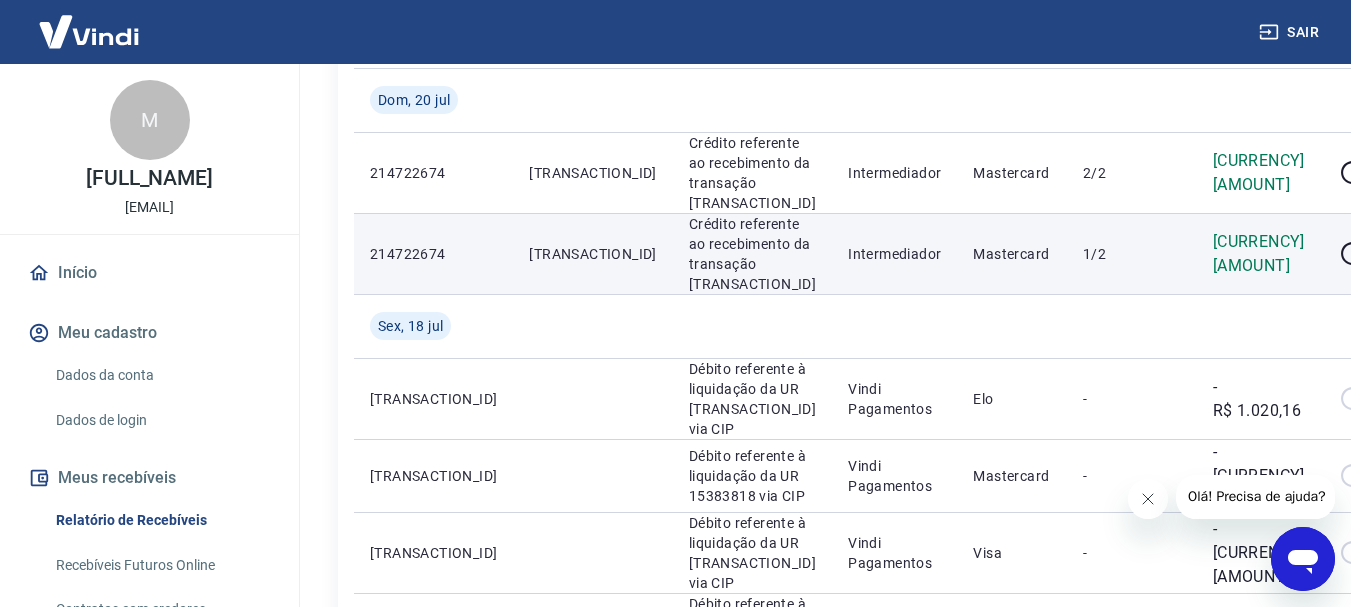scroll, scrollTop: 1600, scrollLeft: 0, axis: vertical 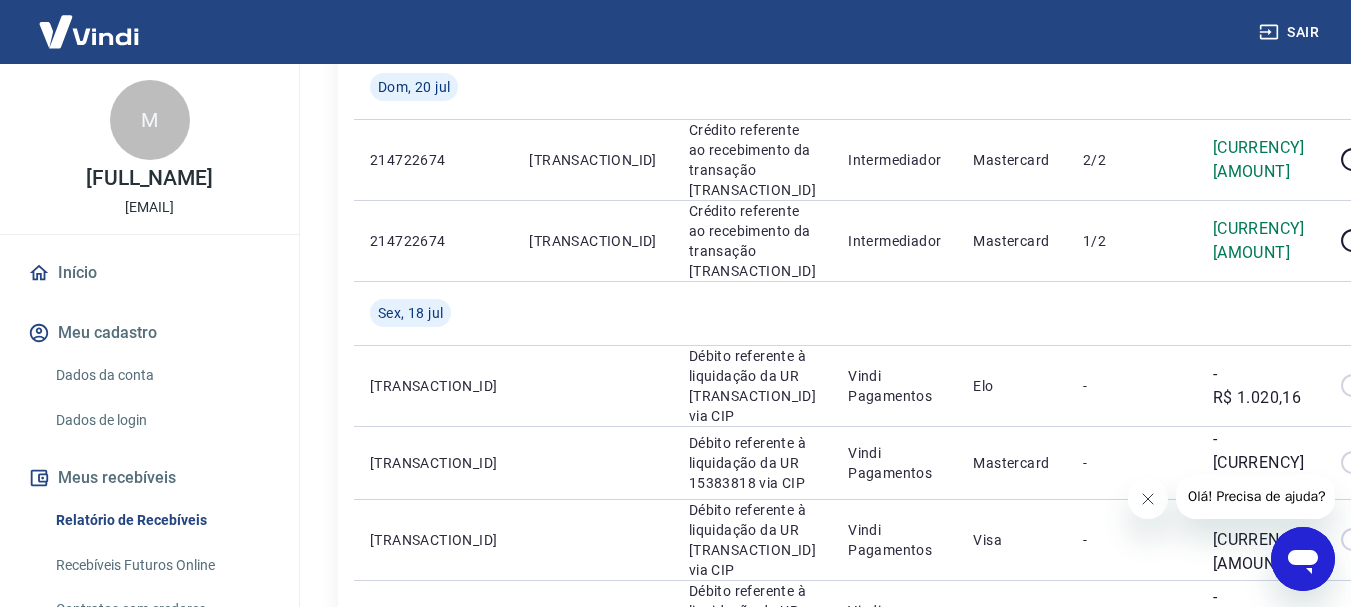 click on "..." at bounding box center (1158, 718) 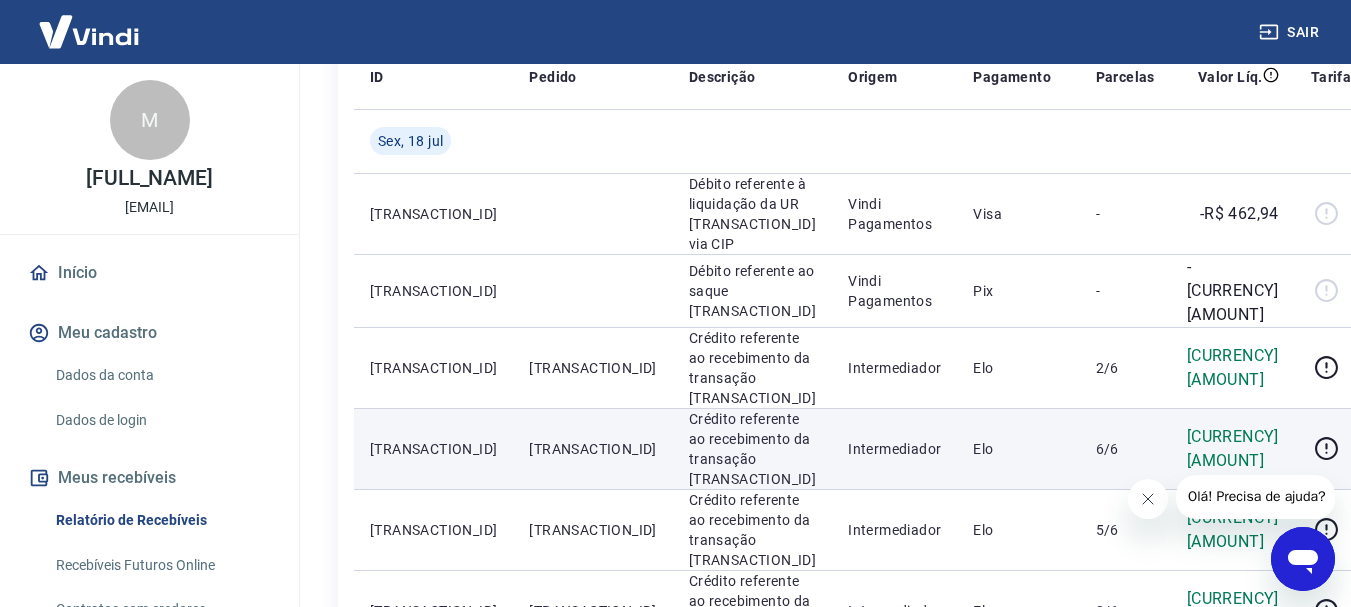 scroll, scrollTop: 400, scrollLeft: 0, axis: vertical 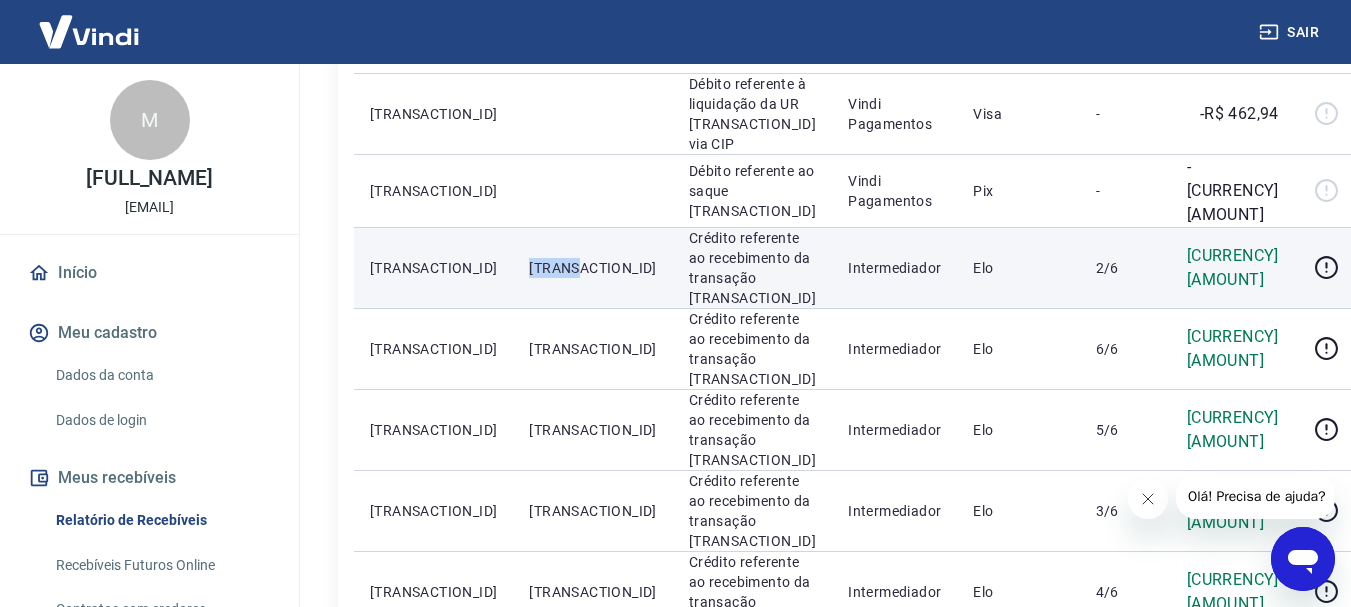 drag, startPoint x: 484, startPoint y: 231, endPoint x: 542, endPoint y: 233, distance: 58.034473 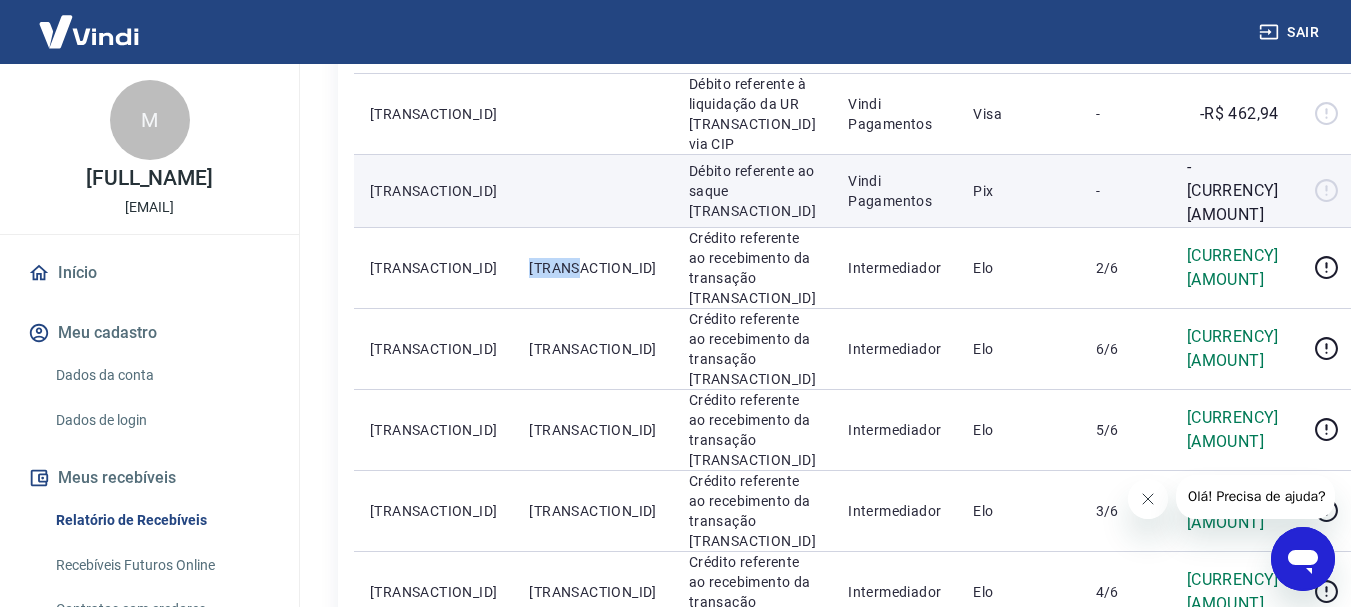 copy on "[TRANSACTION_ID]" 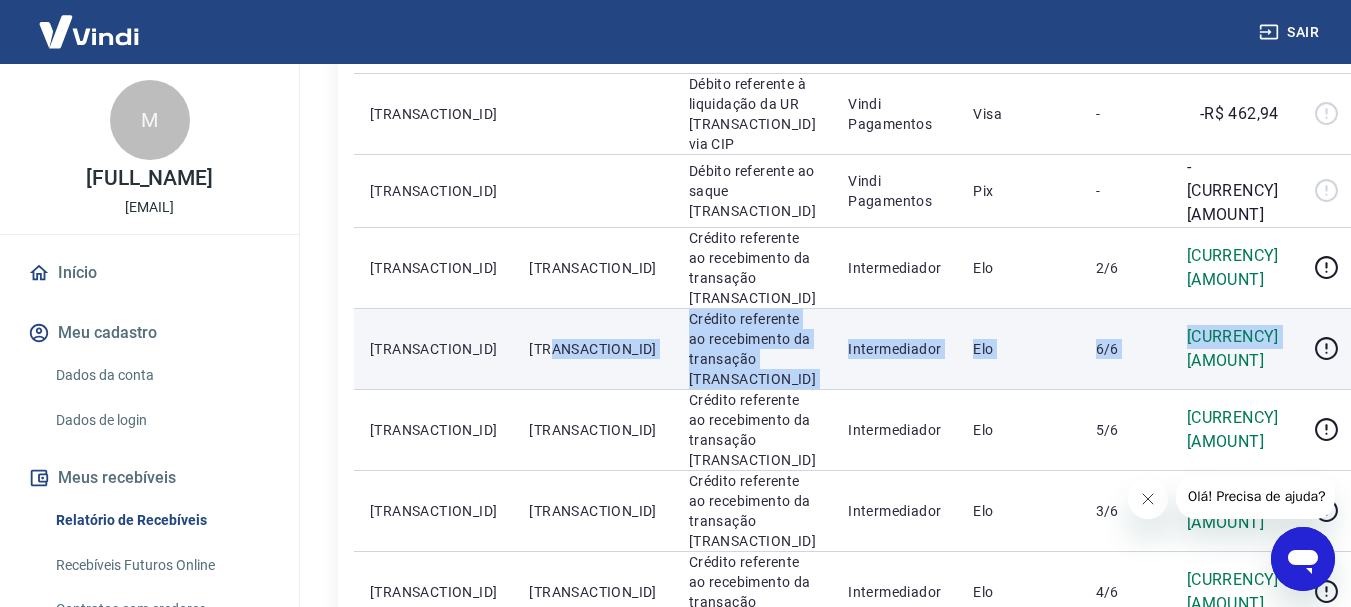 drag, startPoint x: 1029, startPoint y: 296, endPoint x: 1194, endPoint y: 297, distance: 165.00304 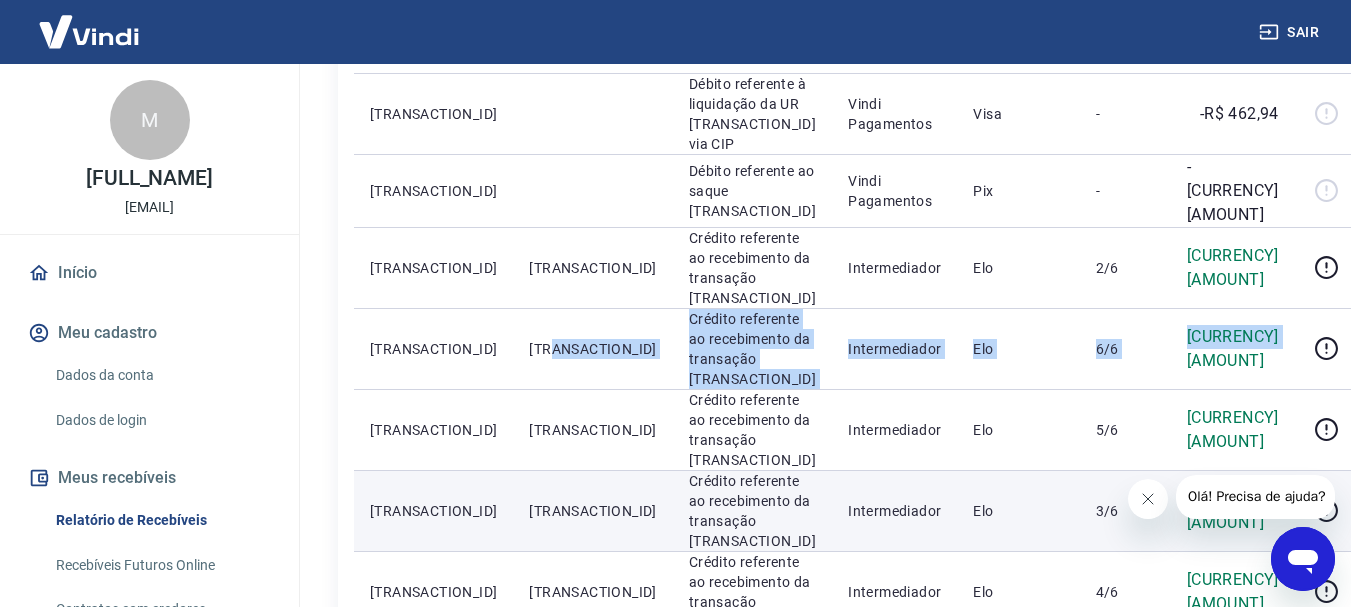 scroll, scrollTop: 600, scrollLeft: 0, axis: vertical 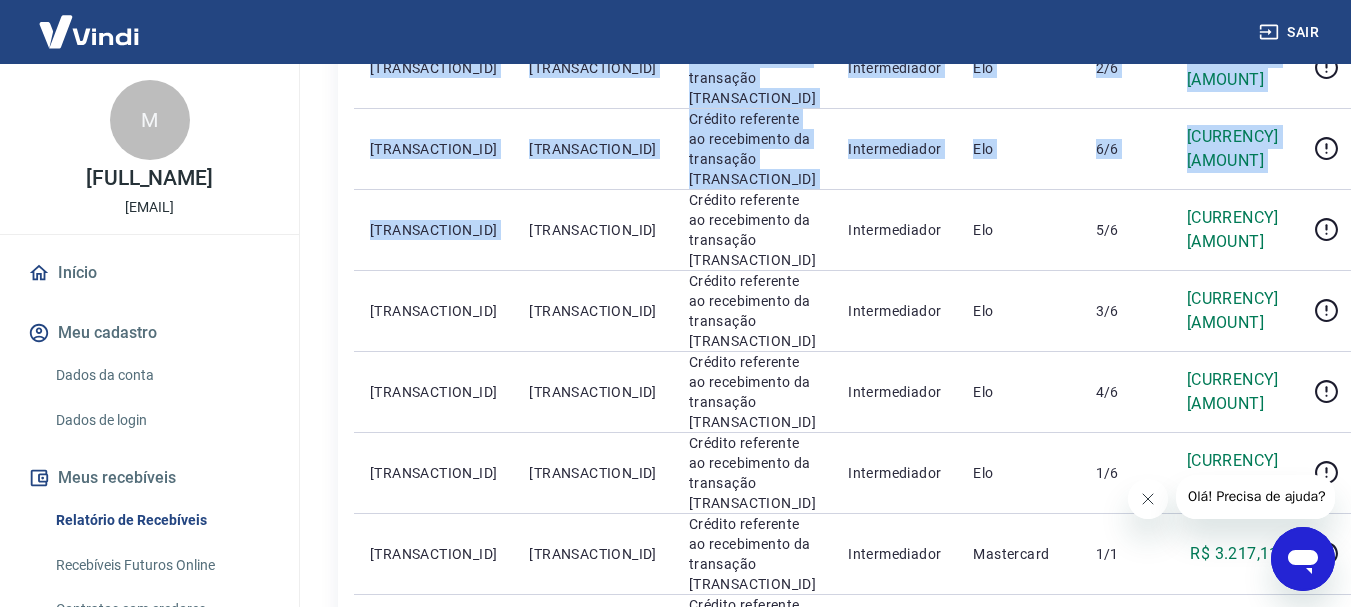 drag, startPoint x: 487, startPoint y: 162, endPoint x: 1293, endPoint y: 169, distance: 806.0304 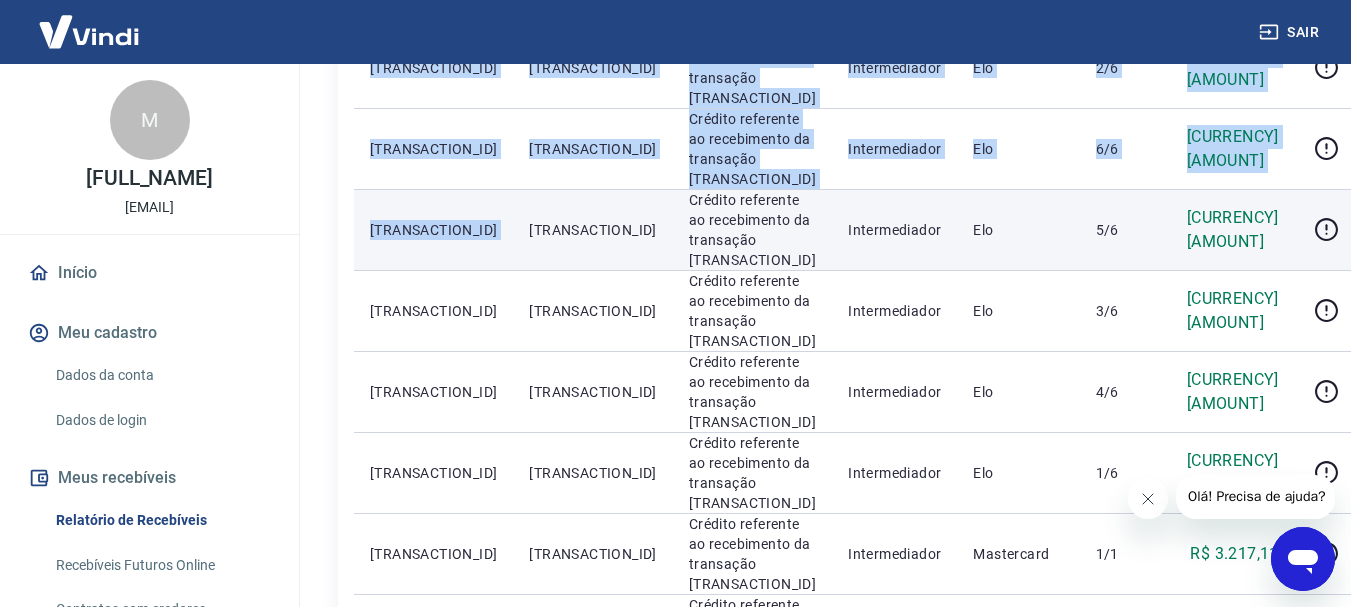 click on "[CURRENCY] [AMOUNT]" at bounding box center (1233, 230) 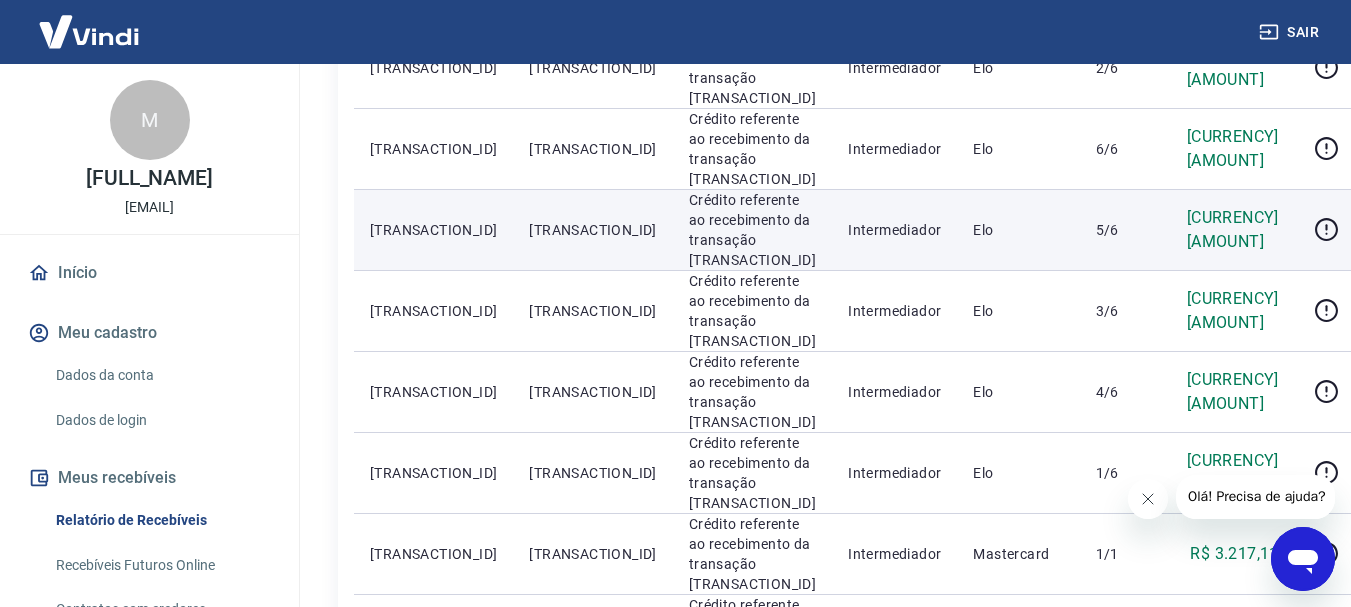 click on "[TRANSACTION_ID]" at bounding box center [592, 229] 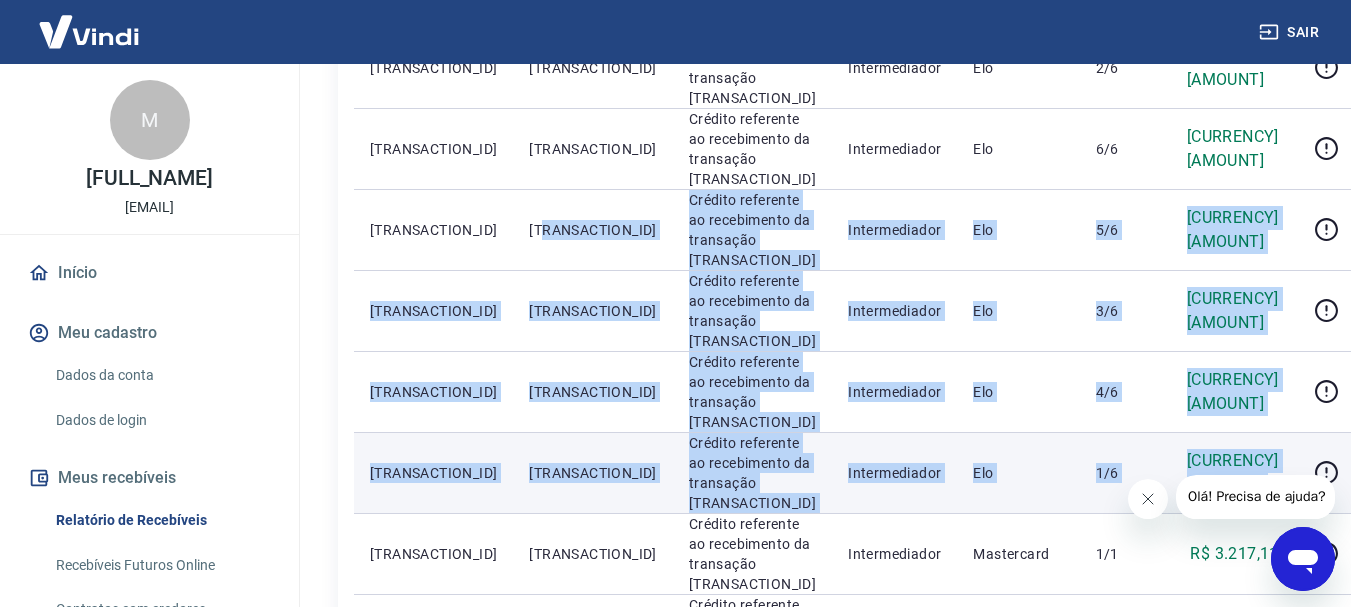 drag, startPoint x: 505, startPoint y: 154, endPoint x: 1212, endPoint y: 327, distance: 727.8585 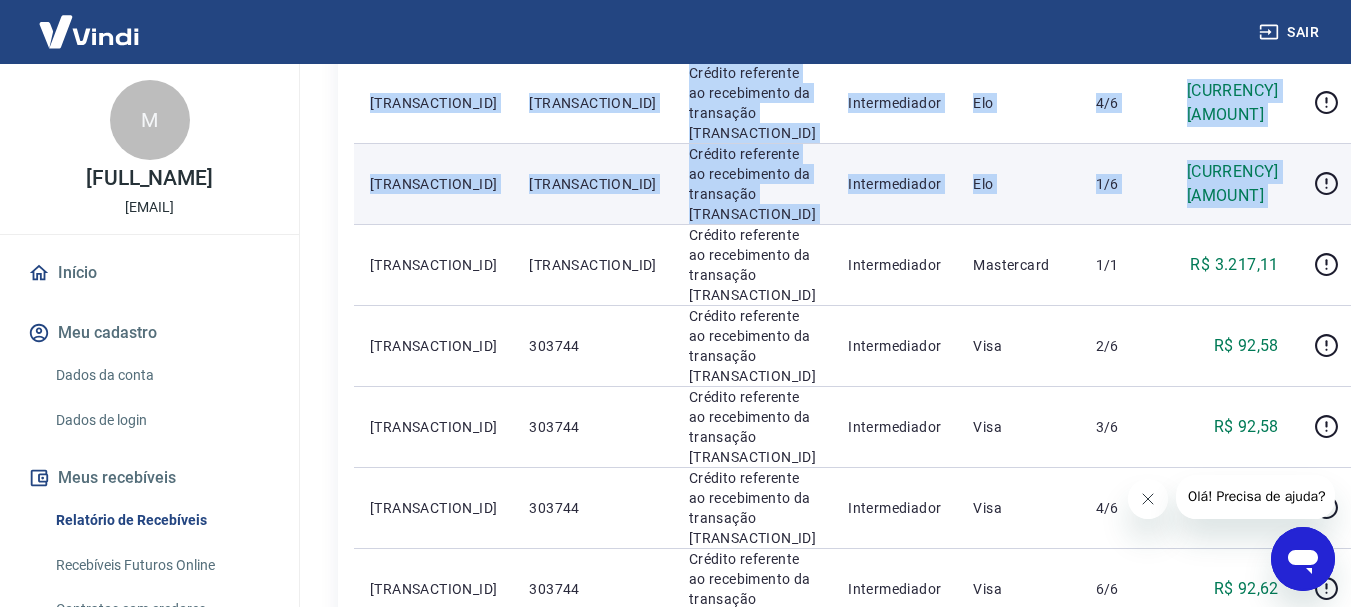 scroll, scrollTop: 900, scrollLeft: 0, axis: vertical 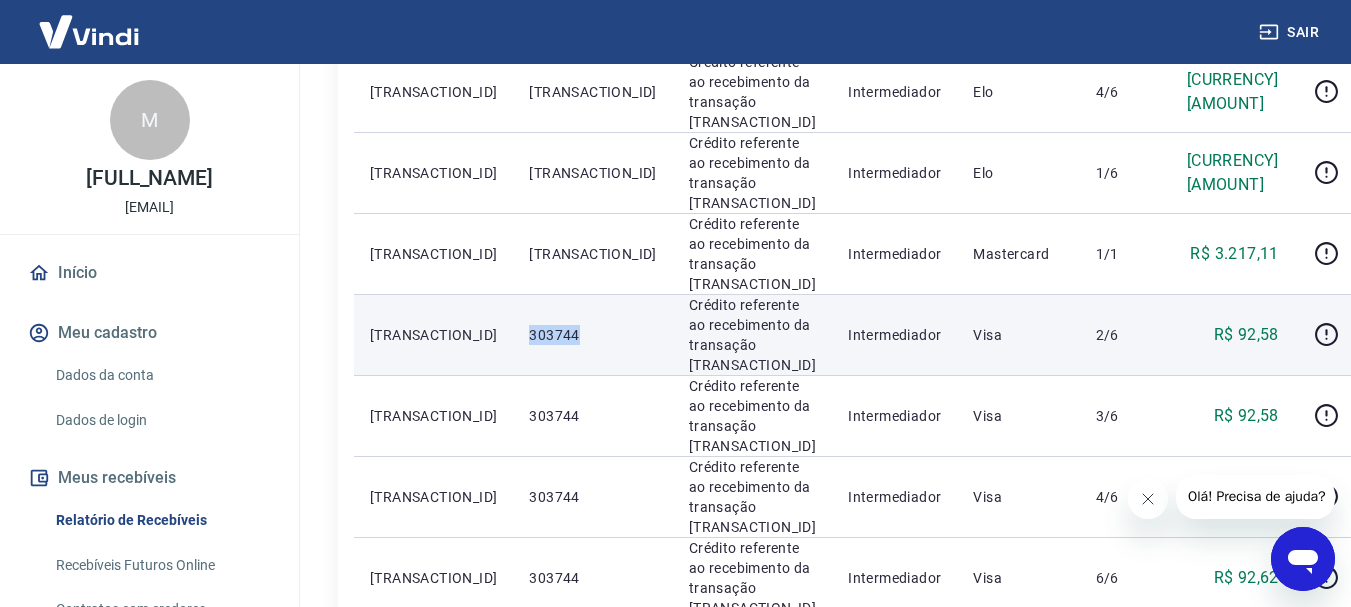 drag, startPoint x: 513, startPoint y: 182, endPoint x: 539, endPoint y: 184, distance: 26.076809 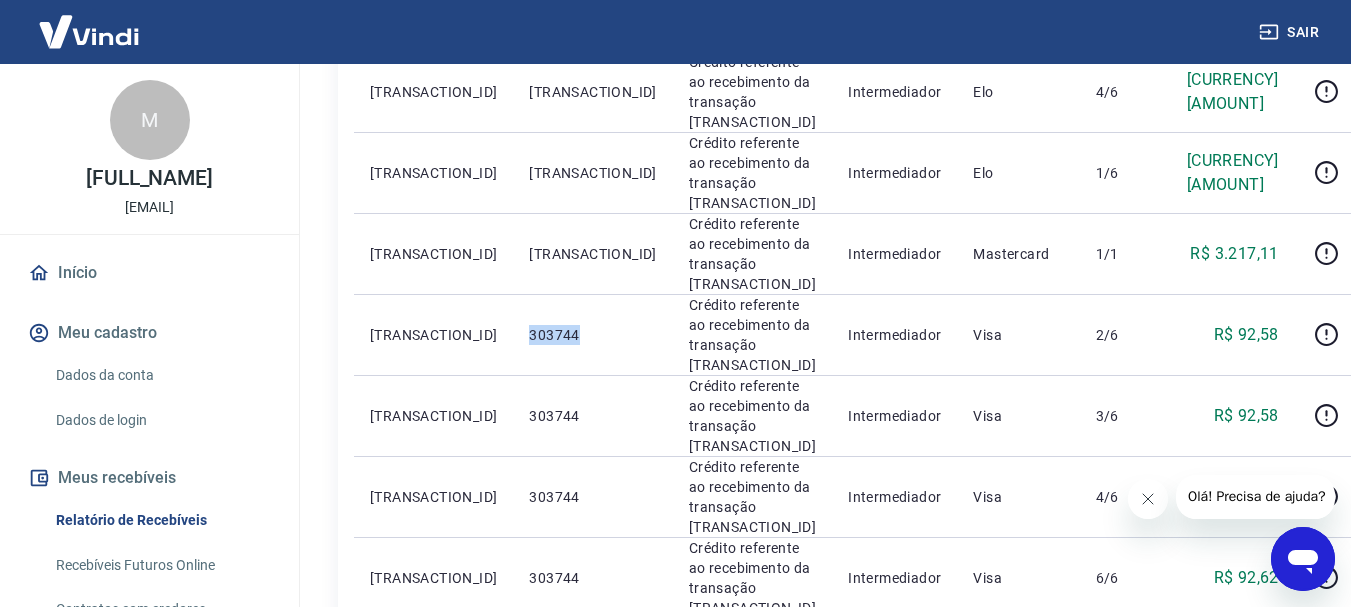 copy on "303744" 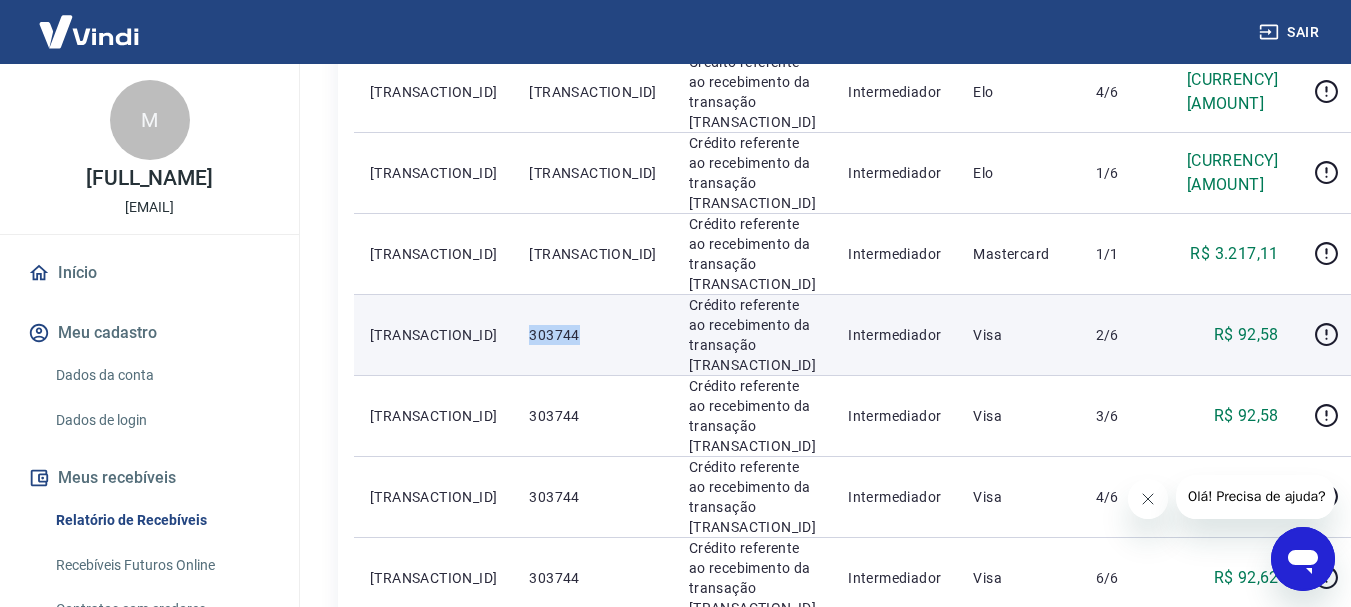 drag, startPoint x: 518, startPoint y: 224, endPoint x: 497, endPoint y: 186, distance: 43.416588 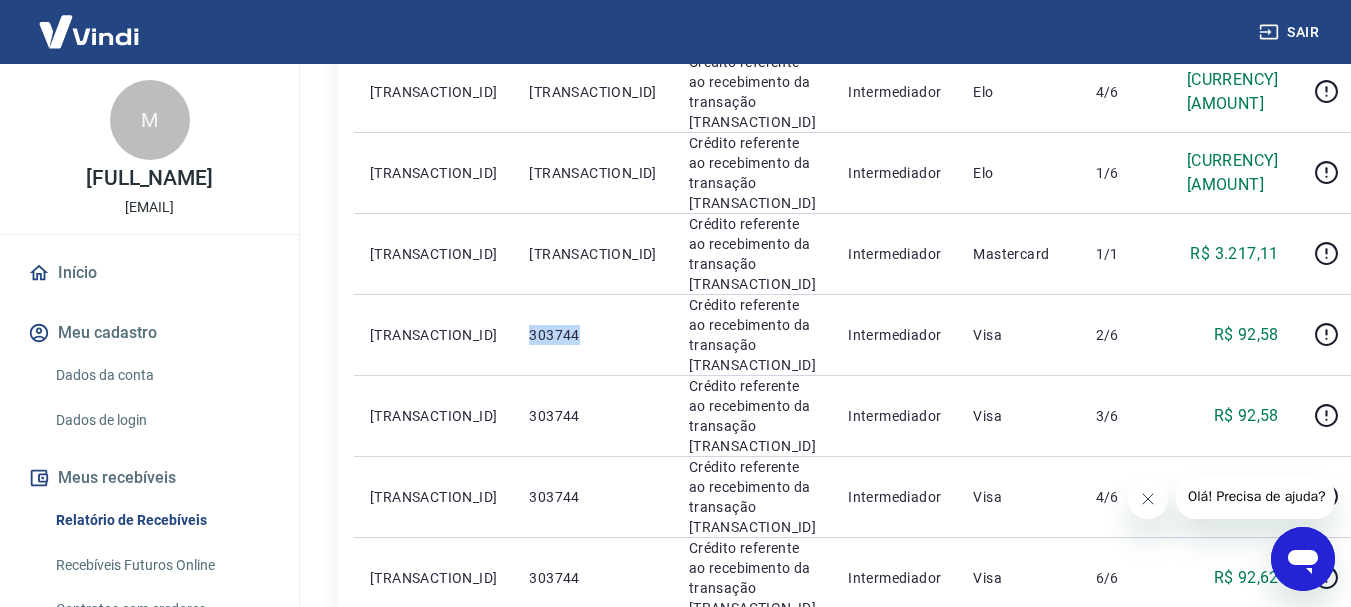 copy on "303744" 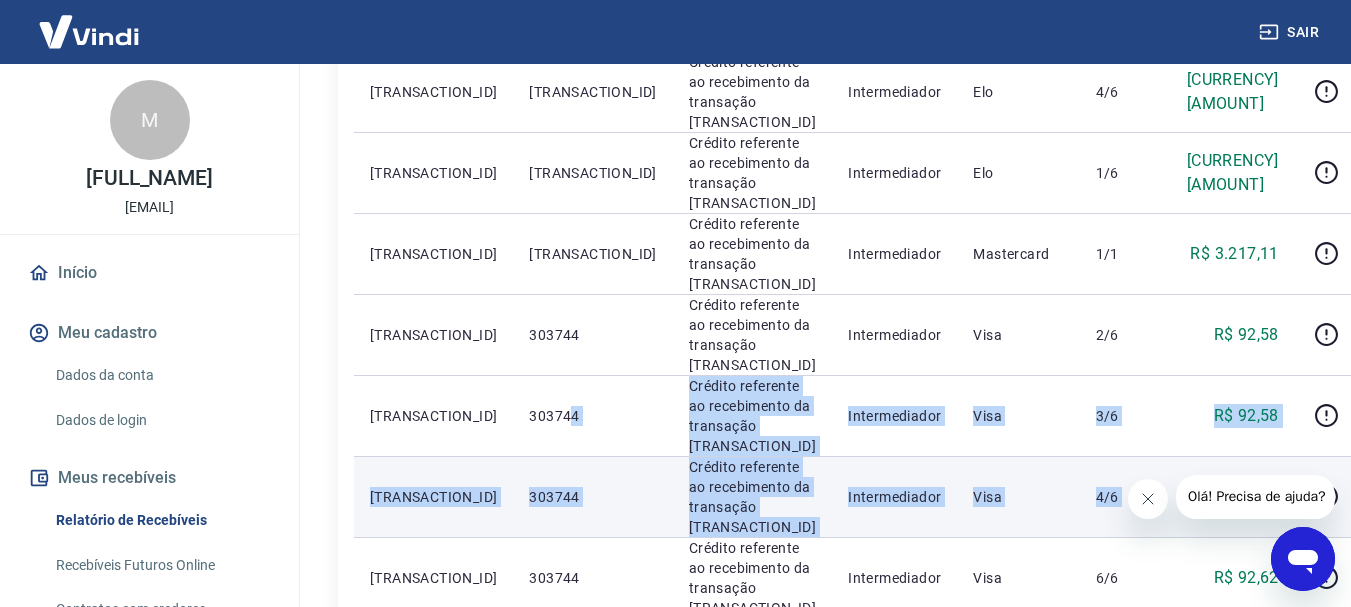 drag, startPoint x: 1154, startPoint y: 264, endPoint x: 1192, endPoint y: 328, distance: 74.431175 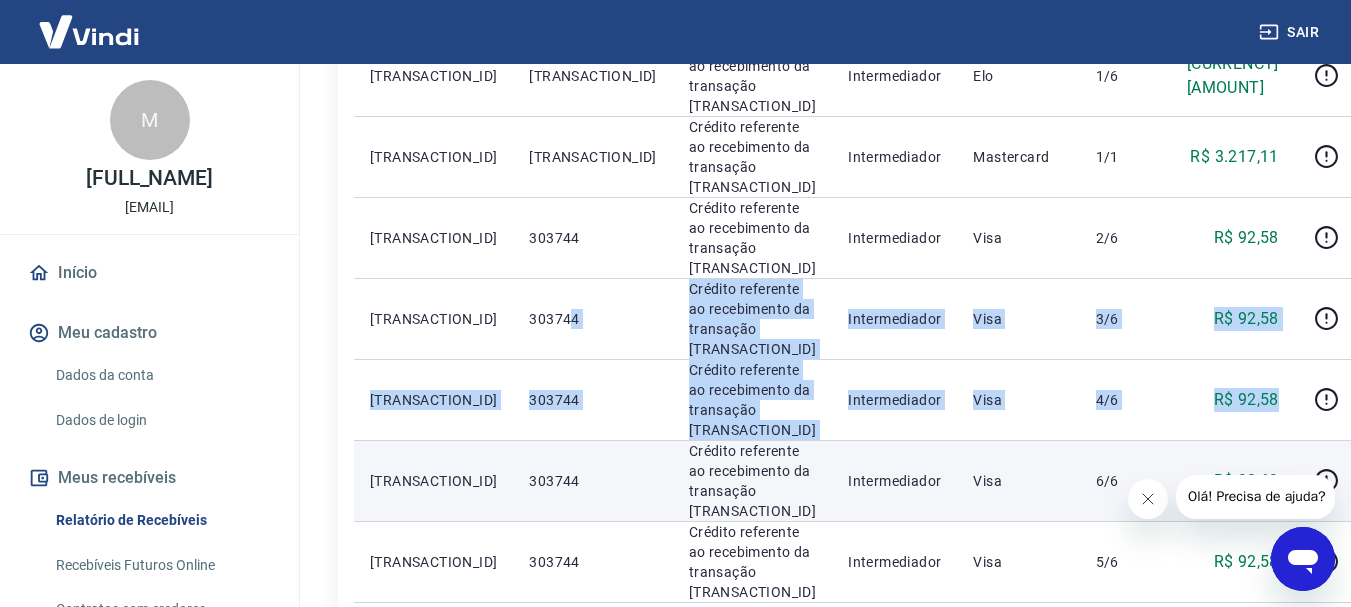 scroll, scrollTop: 1000, scrollLeft: 0, axis: vertical 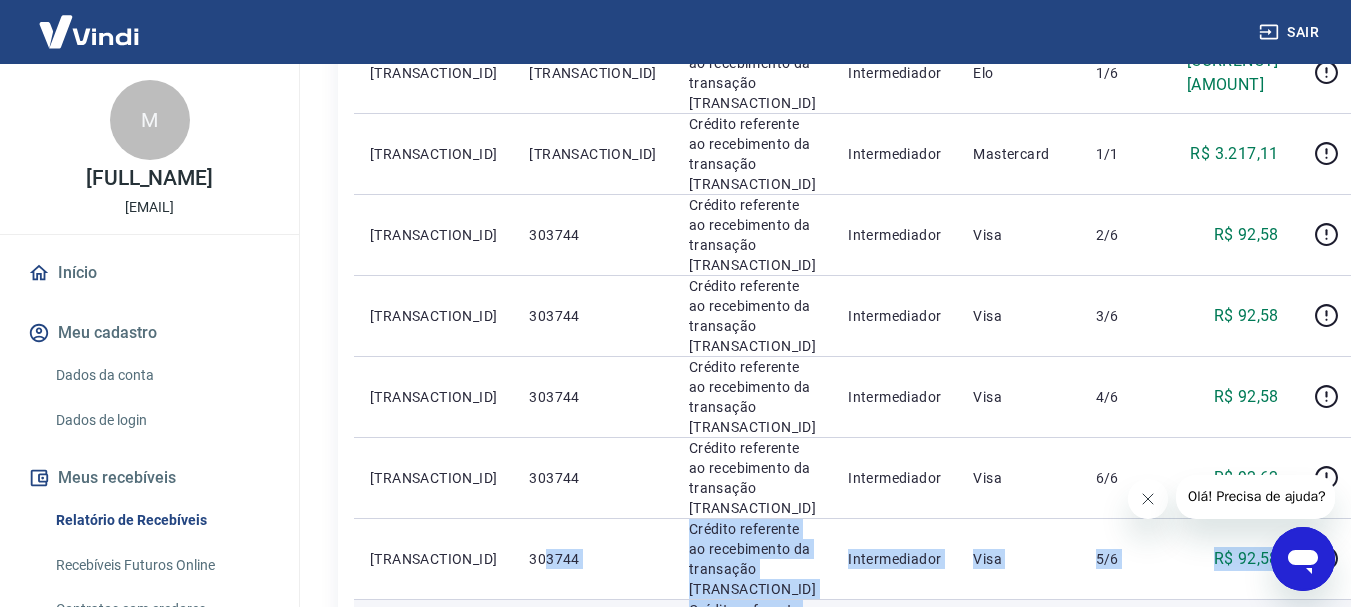 drag, startPoint x: 514, startPoint y: 335, endPoint x: 1096, endPoint y: 387, distance: 584.3184 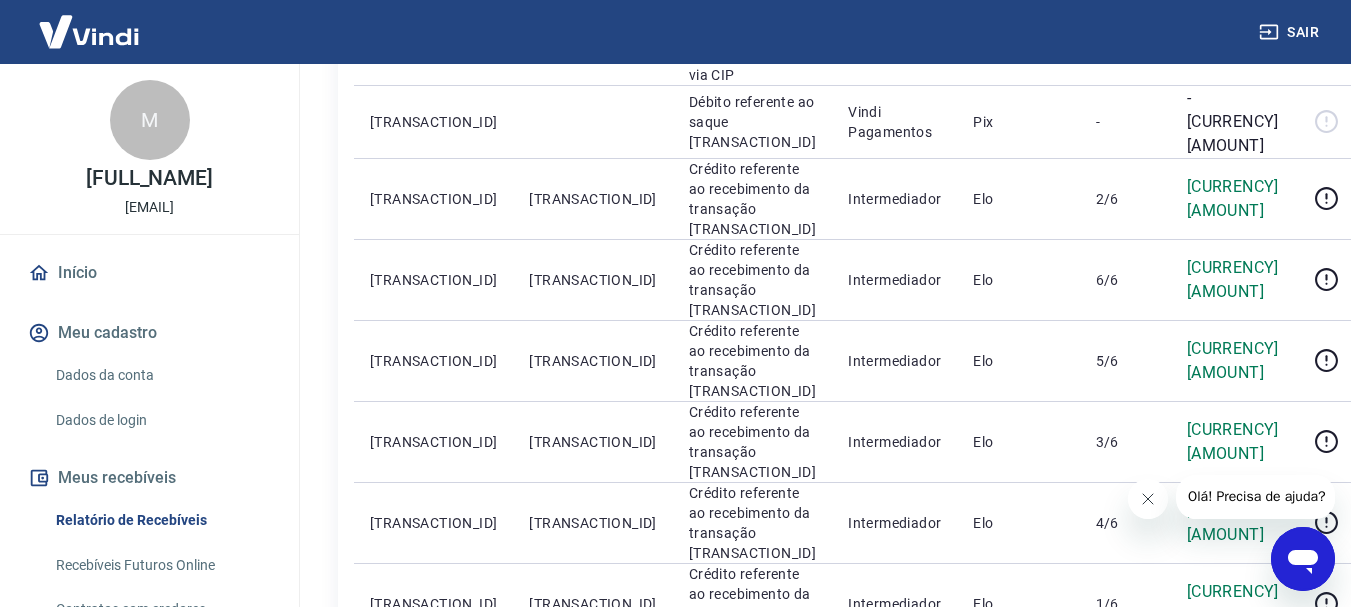 scroll, scrollTop: 969, scrollLeft: 0, axis: vertical 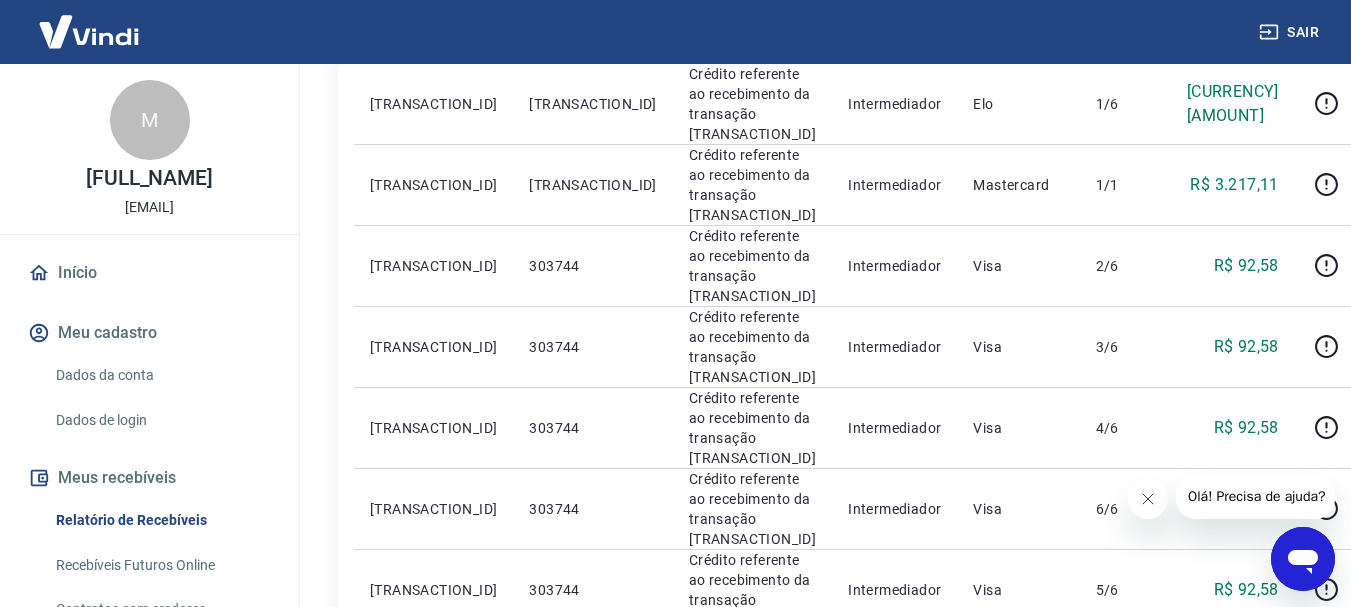 click on "Início / Meus Recebíveis / Relatório de Recebíveis Relatório de Recebíveis Saiba como funciona a programação dos recebimentos Saiba como funciona a programação dos recebimentos Filtros Exportar ID Pedido Descrição Origem Pagamento Parcelas Valor Líq. Tarifas Sex, [DATE] [TRANSACTION_ID] Débito referente à liquidação da UR [TRANSACTION_ID] via CIP Vindi Pagamentos Visa - -[CURRENCY] [AMOUNT] [TRANSACTION_ID] Débito referente ao saque [TRANSACTION_ID] Vindi Pagamentos Pix - -[CURRENCY] [AMOUNT] [TRANSACTION_ID] [TRANSACTION_ID] [TRANSACTION_ID] Crédito referente ao recebimento da transação [TRANSACTION_ID] Intermediador Elo [RANGE] [CURRENCY] [AMOUNT] [TRANSACTION_ID] [TRANSACTION_ID] [TRANSACTION_ID] Crédito referente ao recebimento da transação [TRANSACTION_ID] Intermediador Elo [RANGE] [CURRENCY] [AMOUNT] [TRANSACTION_ID] [TRANSACTION_ID] [TRANSACTION_ID] Crédito referente ao recebimento da transação [TRANSACTION_ID] Intermediador Elo [RANGE] [CURRENCY] [AMOUNT] [TRANSACTION_ID] [TRANSACTION_ID] [TRANSACTION_ID] Crédito referente ao recebimento da transação [TRANSACTION_ID] Intermediador Elo [RANGE] [CURRENCY] [AMOUNT] [TRANSACTION_ID] [TRANSACTION_ID] [TRANSACTION_ID] Crédito referente ao recebimento da transação [TRANSACTION_ID] Intermediador Elo [RANGE] [CURRENCY] [AMOUNT] [TRANSACTION_ID] [TRANSACTION_ID] [TRANSACTION_ID] Crédito referente ao recebimento da transação [TRANSACTION_ID] Intermediador Elo [RANGE] [CURRENCY] [AMOUNT] Elo" at bounding box center (820, 255) 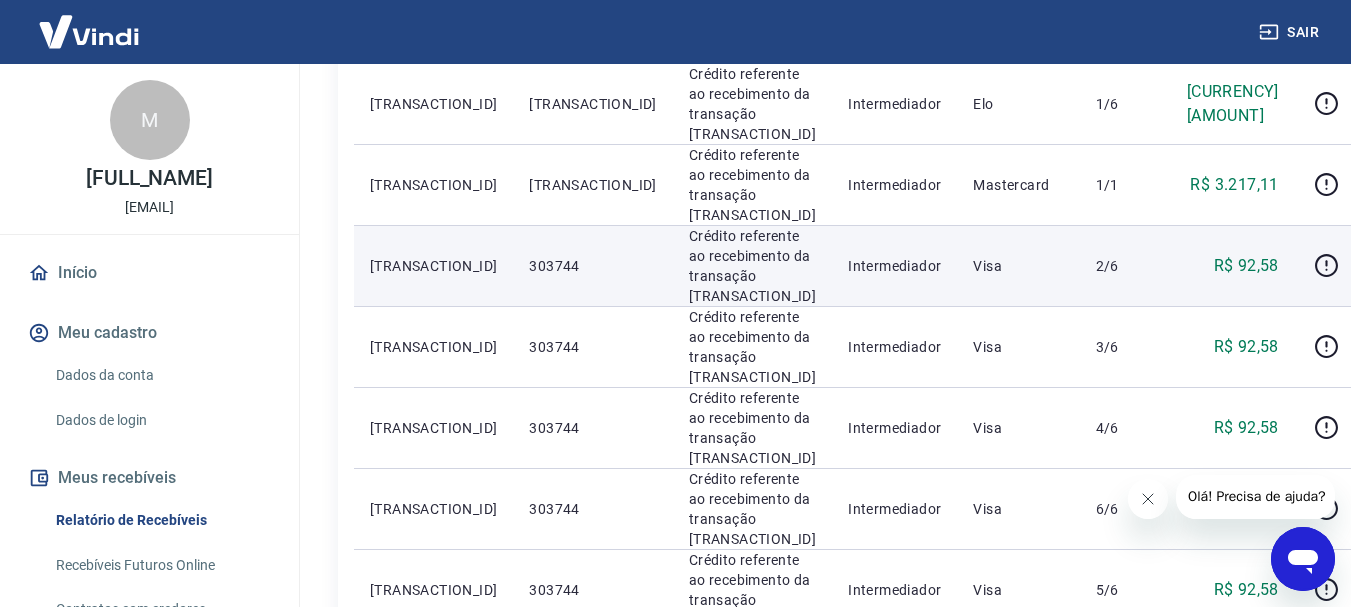 scroll, scrollTop: 869, scrollLeft: 0, axis: vertical 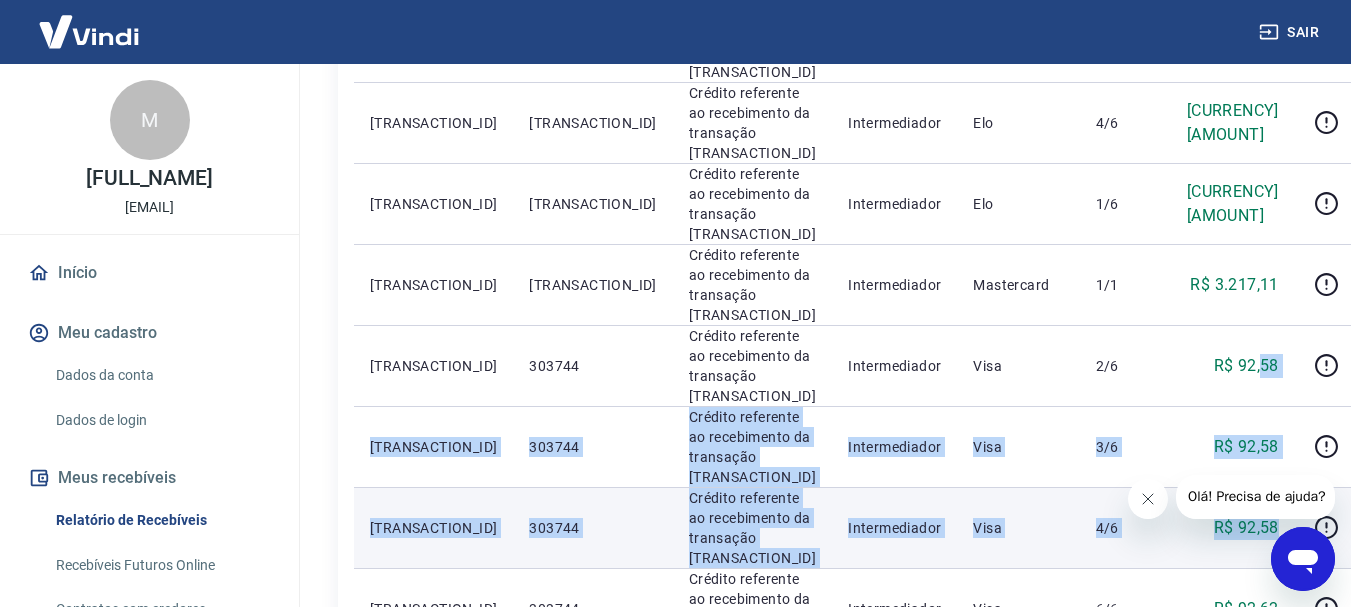 drag, startPoint x: 1199, startPoint y: 221, endPoint x: 1199, endPoint y: 351, distance: 130 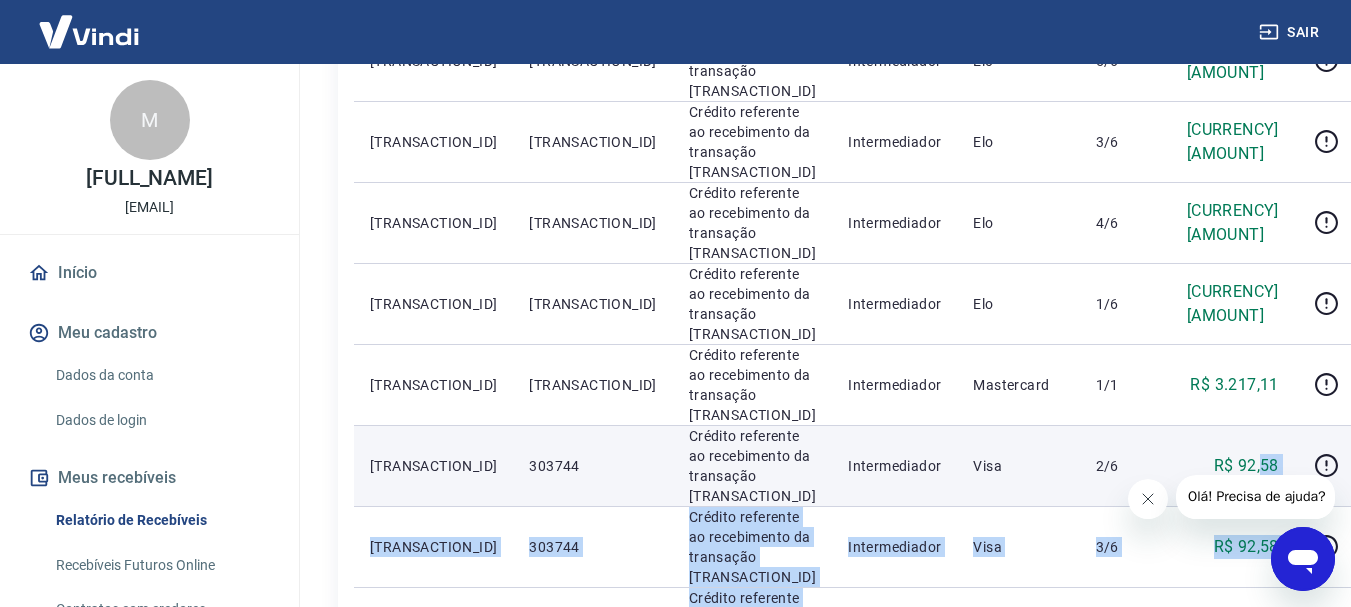scroll, scrollTop: 869, scrollLeft: 0, axis: vertical 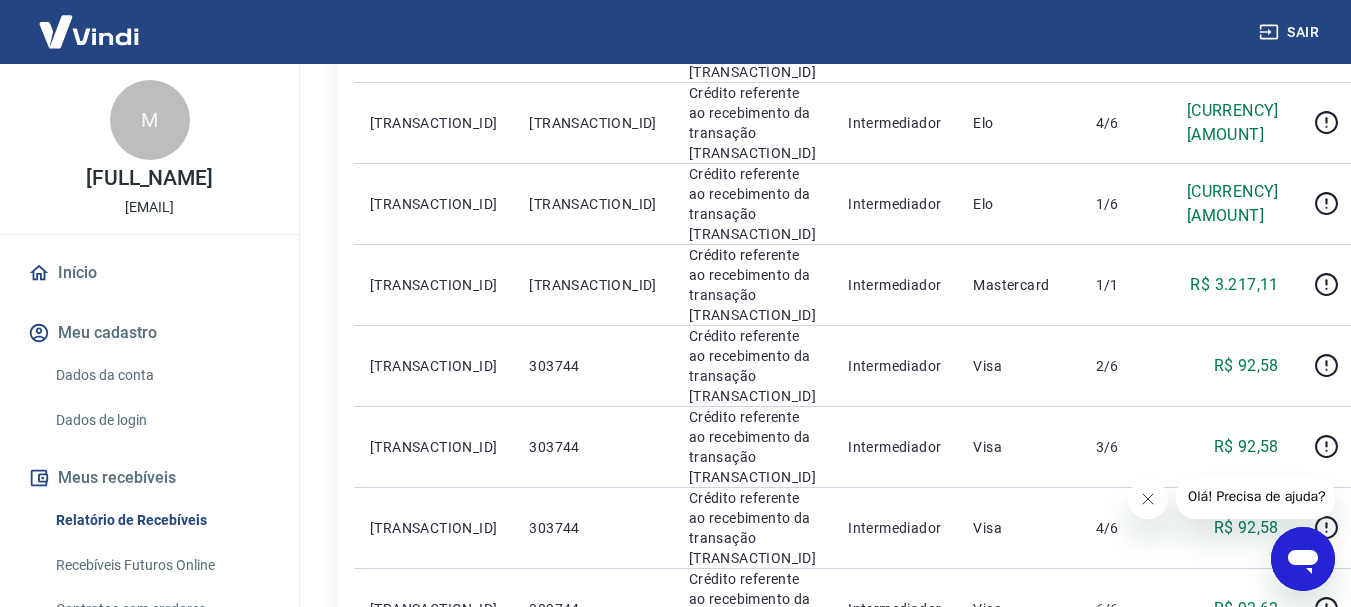 click on "Início / Meus Recebíveis / Relatório de Recebíveis Relatório de Recebíveis Saiba como funciona a programação dos recebimentos Saiba como funciona a programação dos recebimentos Filtros Exportar ID Pedido Descrição Origem Pagamento Parcelas Valor Líq. Tarifas Sex, [DATE] [TRANSACTION_ID] Débito referente à liquidação da UR [TRANSACTION_ID] via CIP Vindi Pagamentos Visa - -[CURRENCY] [AMOUNT] [TRANSACTION_ID] Débito referente ao saque [TRANSACTION_ID] Vindi Pagamentos Pix - -[CURRENCY] [AMOUNT] [TRANSACTION_ID] [TRANSACTION_ID] [TRANSACTION_ID] Crédito referente ao recebimento da transação [TRANSACTION_ID] Intermediador Elo [RANGE] [CURRENCY] [AMOUNT] [TRANSACTION_ID] [TRANSACTION_ID] [TRANSACTION_ID] Crédito referente ao recebimento da transação [TRANSACTION_ID] Intermediador Elo [RANGE] [CURRENCY] [AMOUNT] [TRANSACTION_ID] [TRANSACTION_ID] [TRANSACTION_ID] Crédito referente ao recebimento da transação [TRANSACTION_ID] Intermediador Elo [RANGE] [CURRENCY] [AMOUNT] [TRANSACTION_ID] [TRANSACTION_ID] [TRANSACTION_ID] Crédito referente ao recebimento da transação [TRANSACTION_ID] Intermediador Elo [RANGE] [CURRENCY] [AMOUNT] [TRANSACTION_ID] [TRANSACTION_ID] [TRANSACTION_ID] Crédito referente ao recebimento da transação [TRANSACTION_ID] Intermediador Elo [RANGE] [CURRENCY] [AMOUNT] [TRANSACTION_ID] [TRANSACTION_ID] [TRANSACTION_ID] Crédito referente ao recebimento da transação [TRANSACTION_ID] Intermediador Elo [RANGE] [CURRENCY] [AMOUNT] Elo" at bounding box center (820, 355) 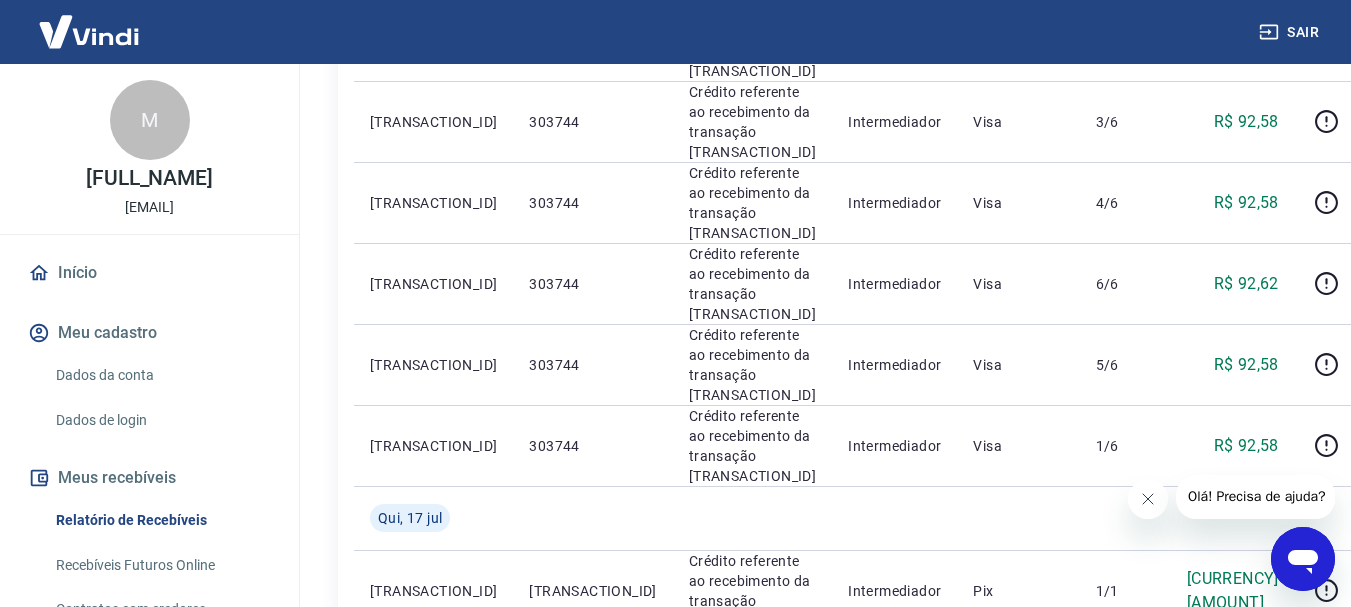 scroll, scrollTop: 1269, scrollLeft: 0, axis: vertical 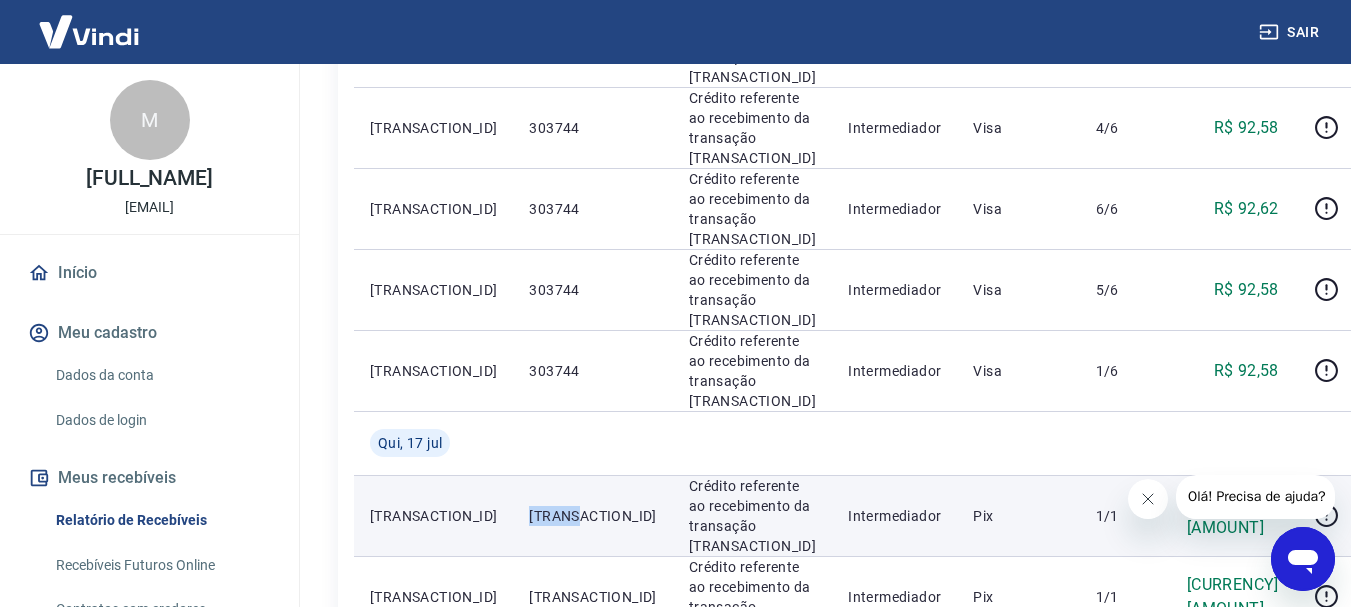 drag, startPoint x: 486, startPoint y: 262, endPoint x: 532, endPoint y: 262, distance: 46 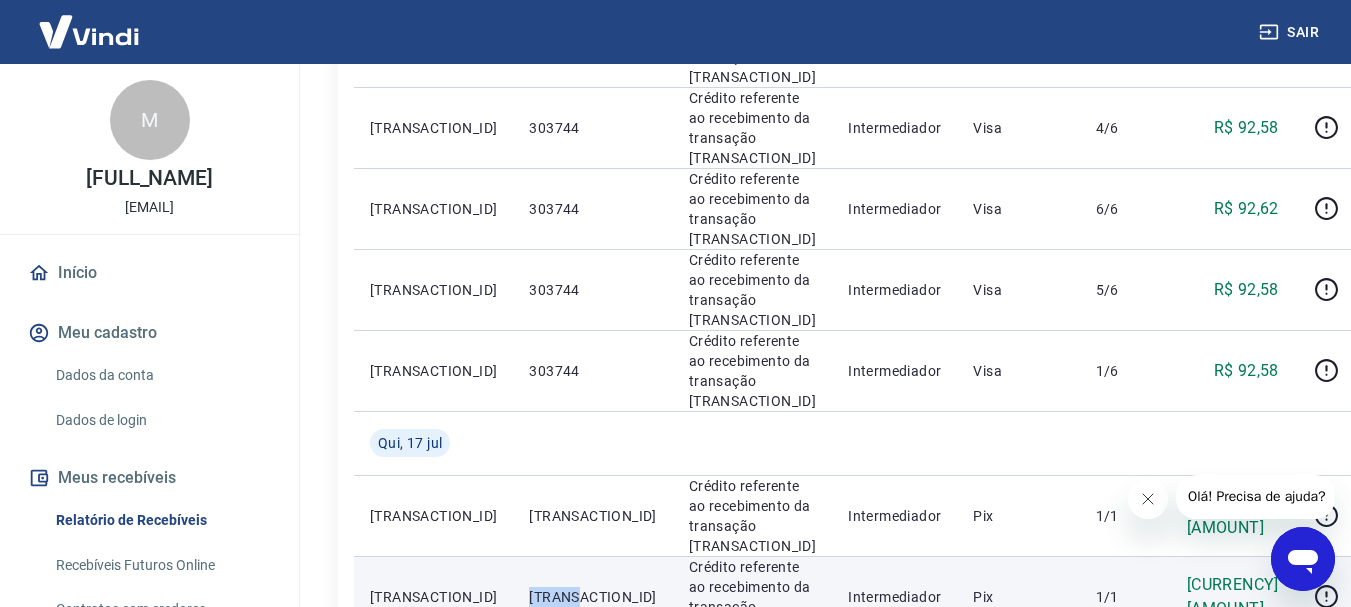 drag, startPoint x: 481, startPoint y: 319, endPoint x: 537, endPoint y: 323, distance: 56.142673 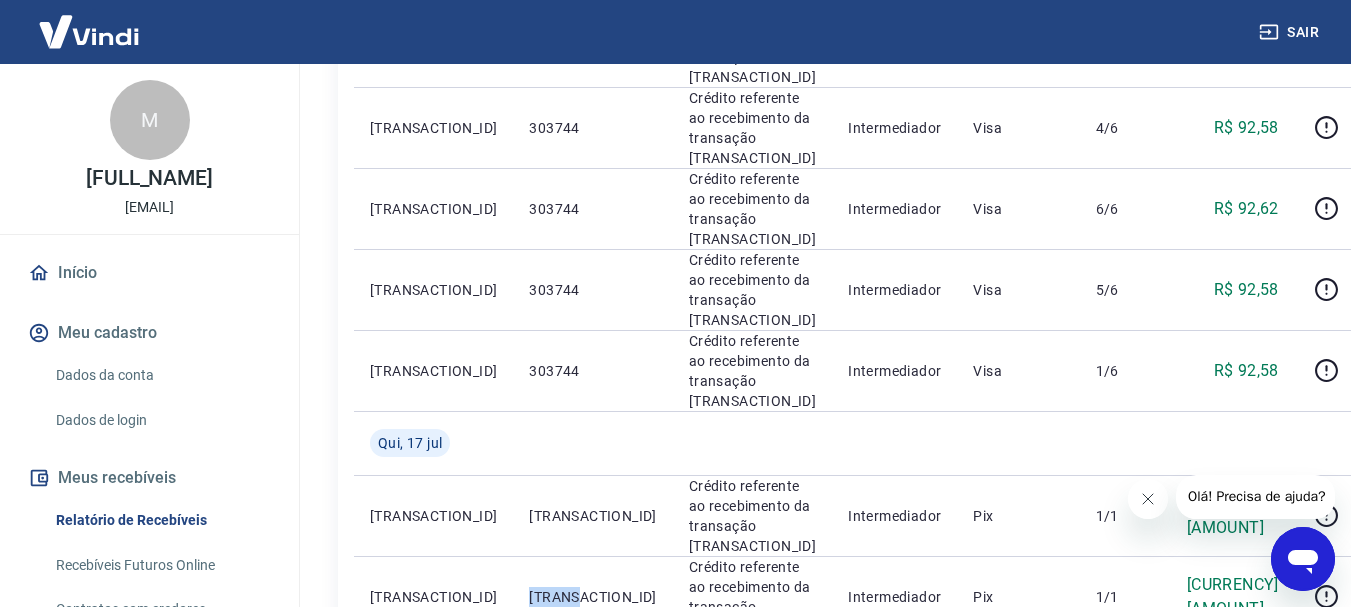 copy on "[TRANSACTION_ID]" 